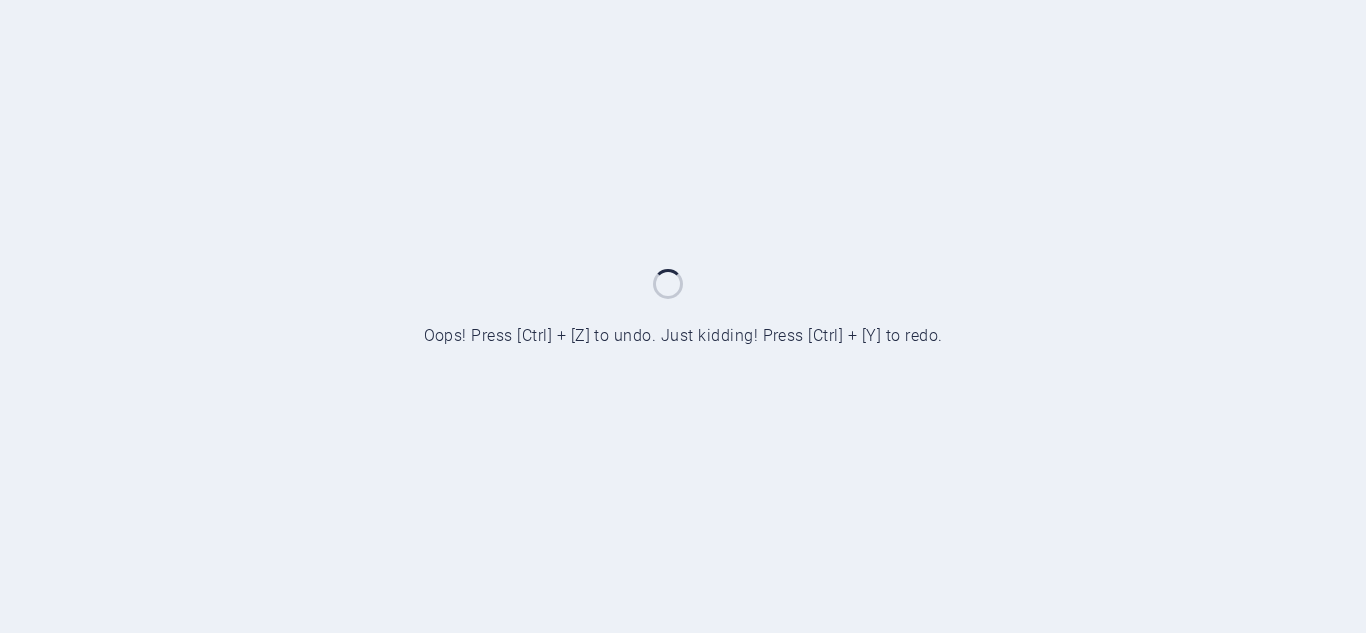 scroll, scrollTop: 0, scrollLeft: 0, axis: both 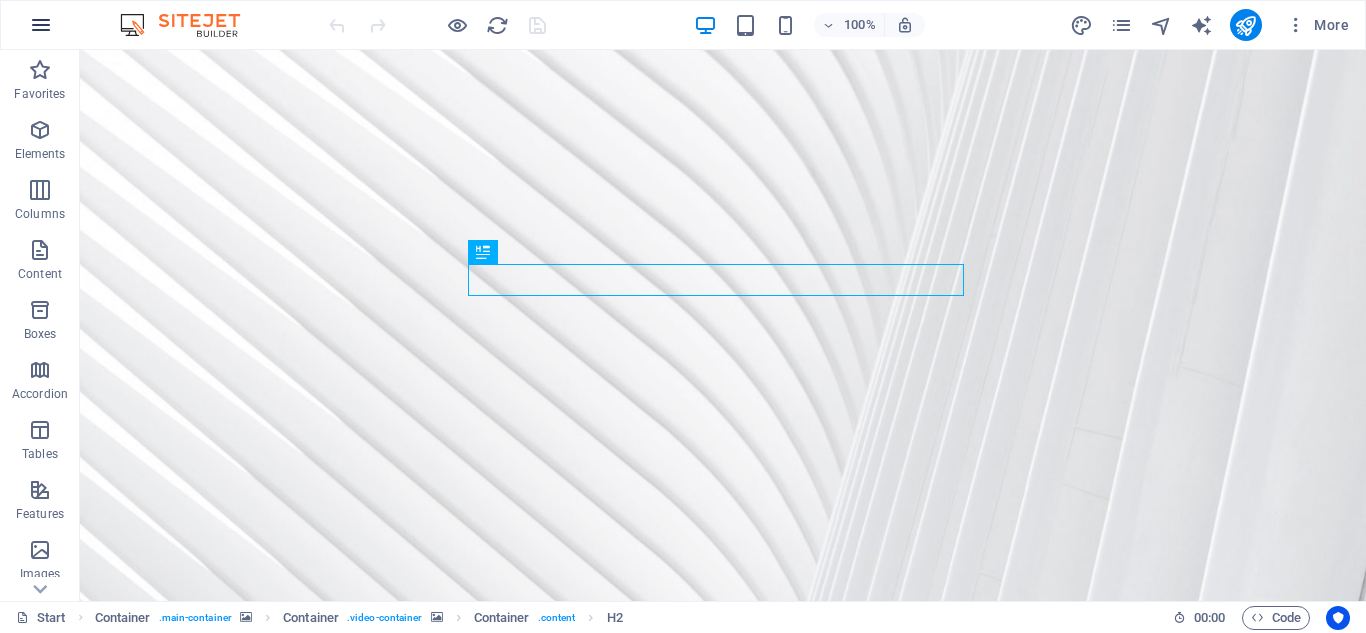 click at bounding box center (41, 25) 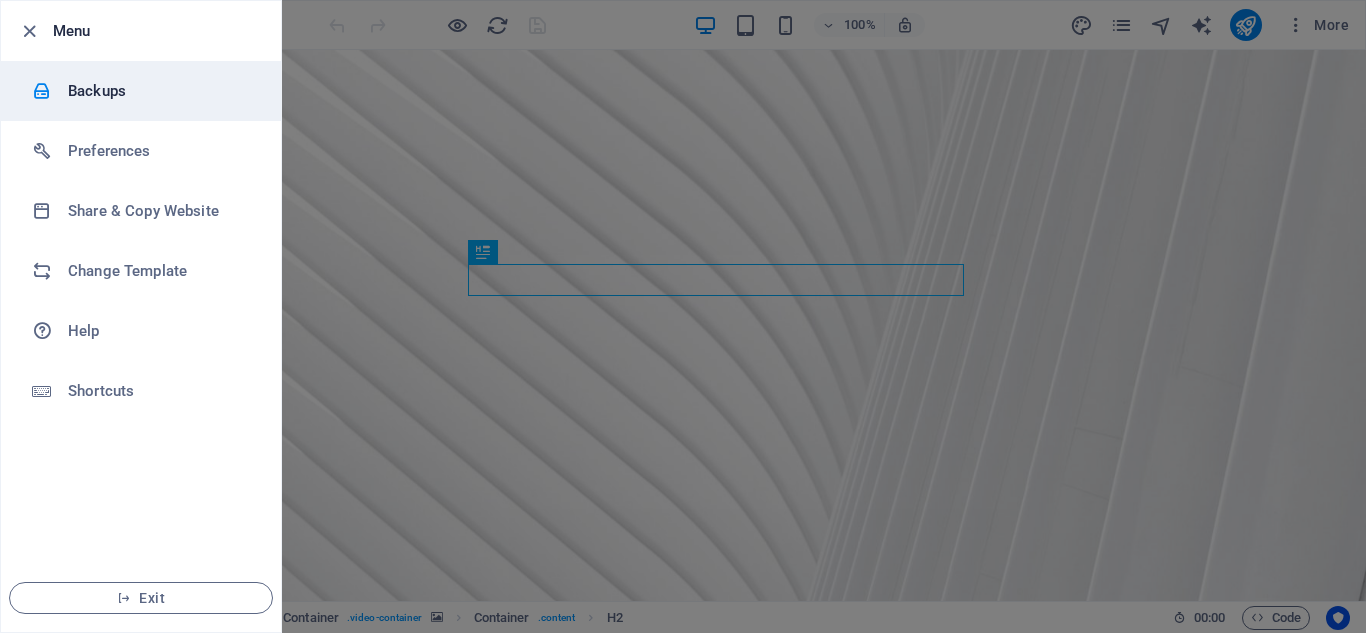 click on "Backups" at bounding box center (160, 91) 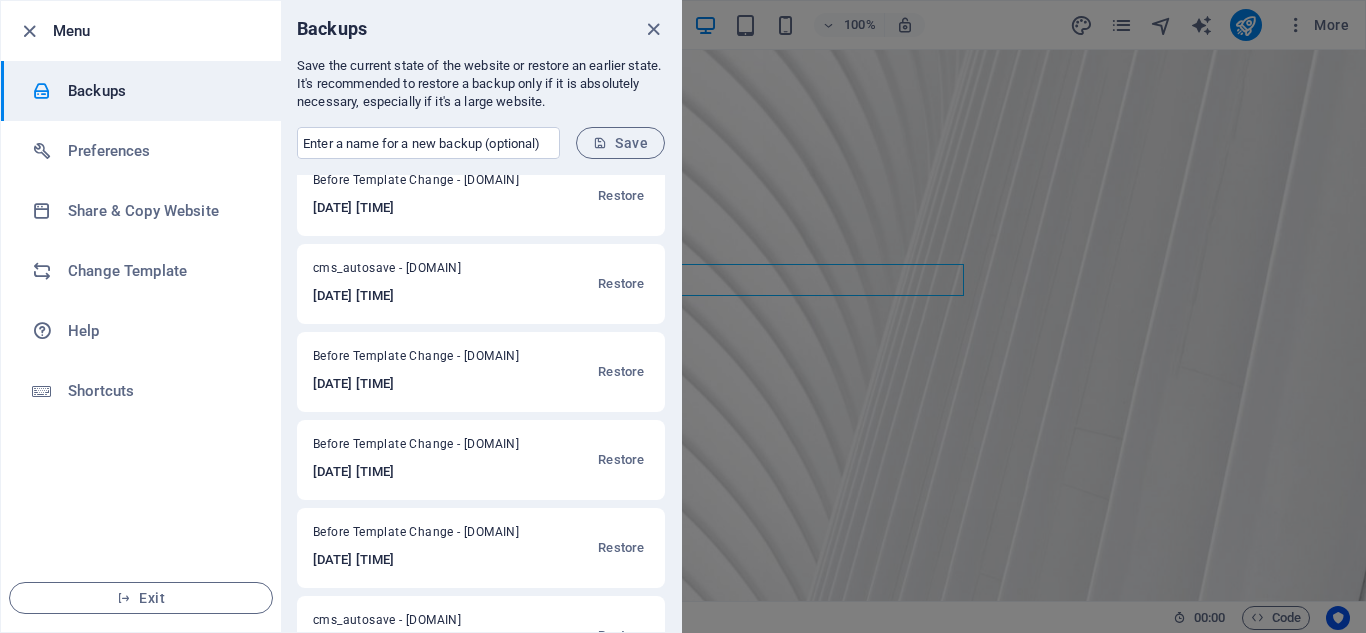 scroll, scrollTop: 255, scrollLeft: 0, axis: vertical 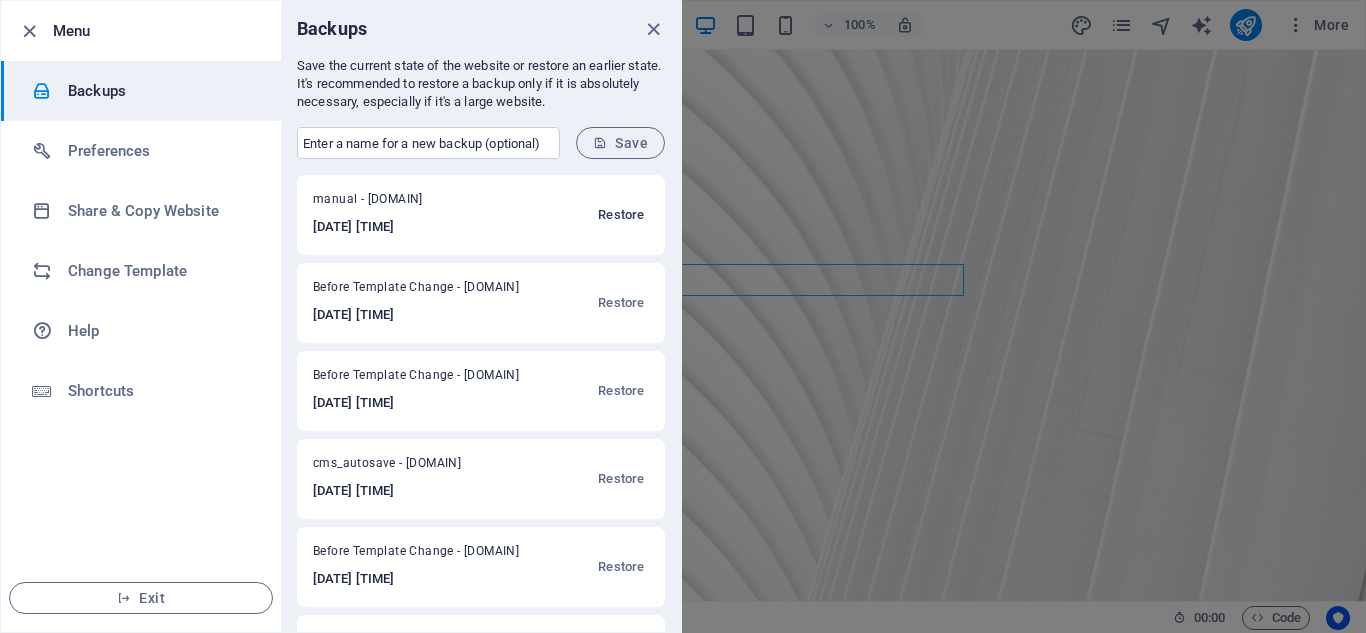 click on "Restore" at bounding box center (621, 215) 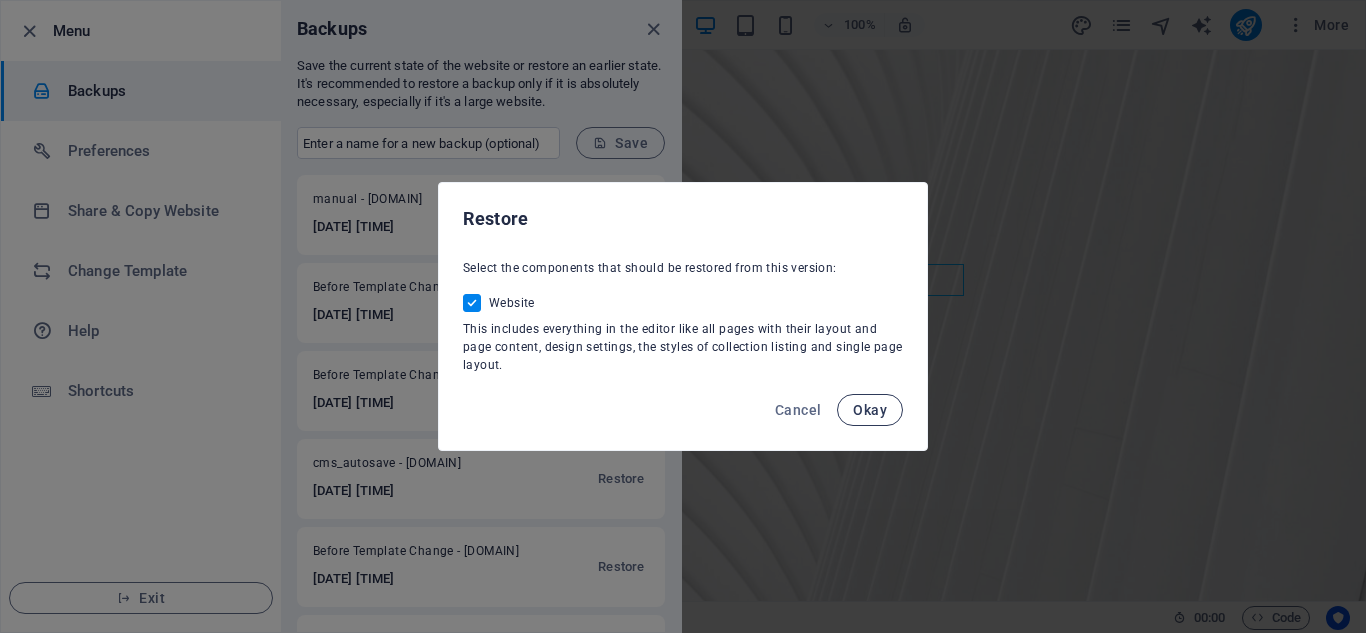 click on "Okay" at bounding box center [870, 410] 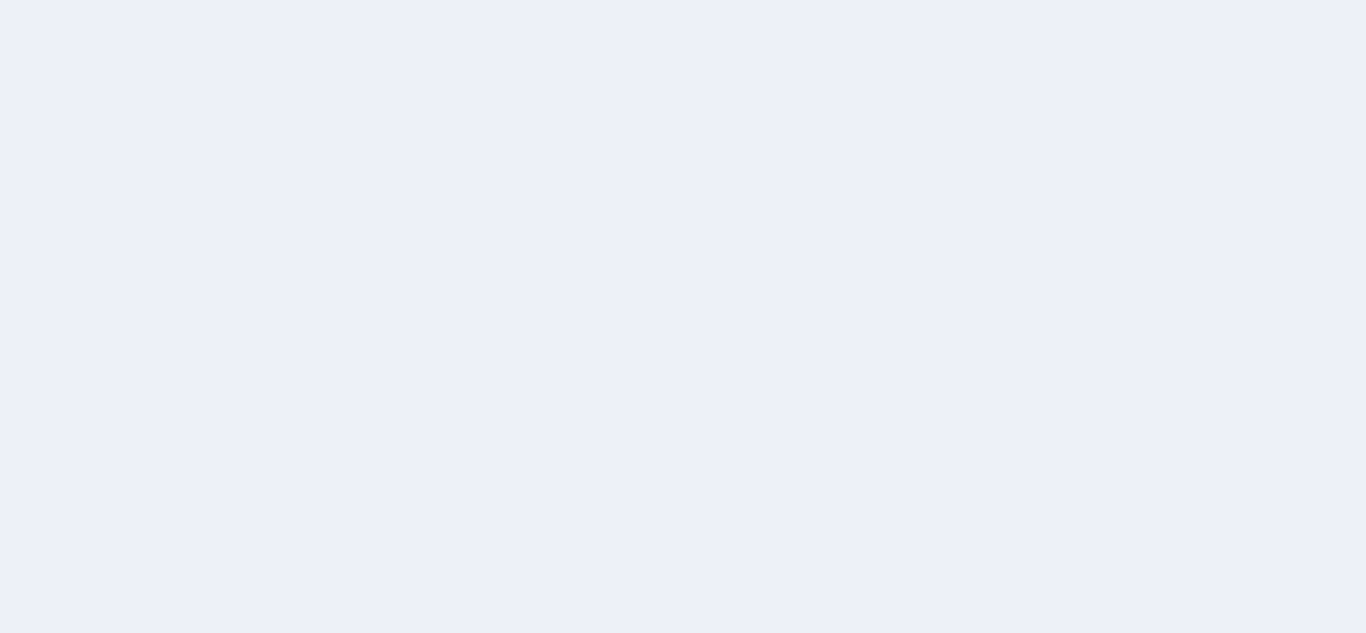 scroll, scrollTop: 0, scrollLeft: 0, axis: both 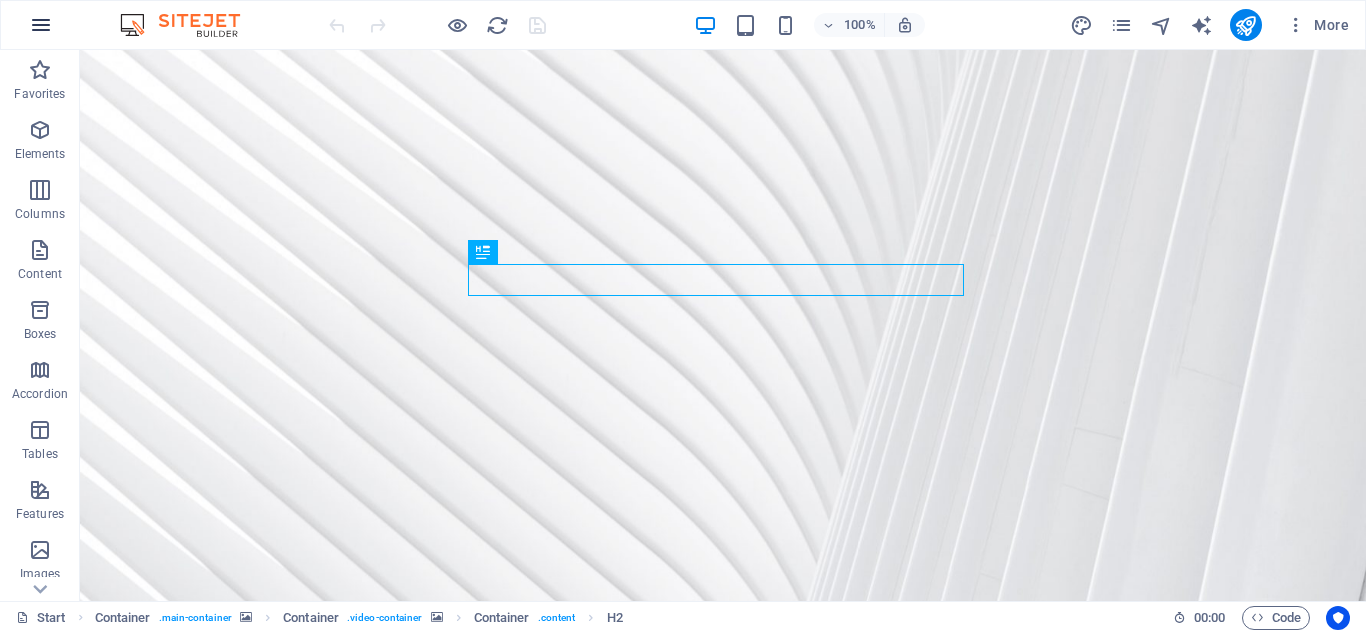 click at bounding box center [41, 25] 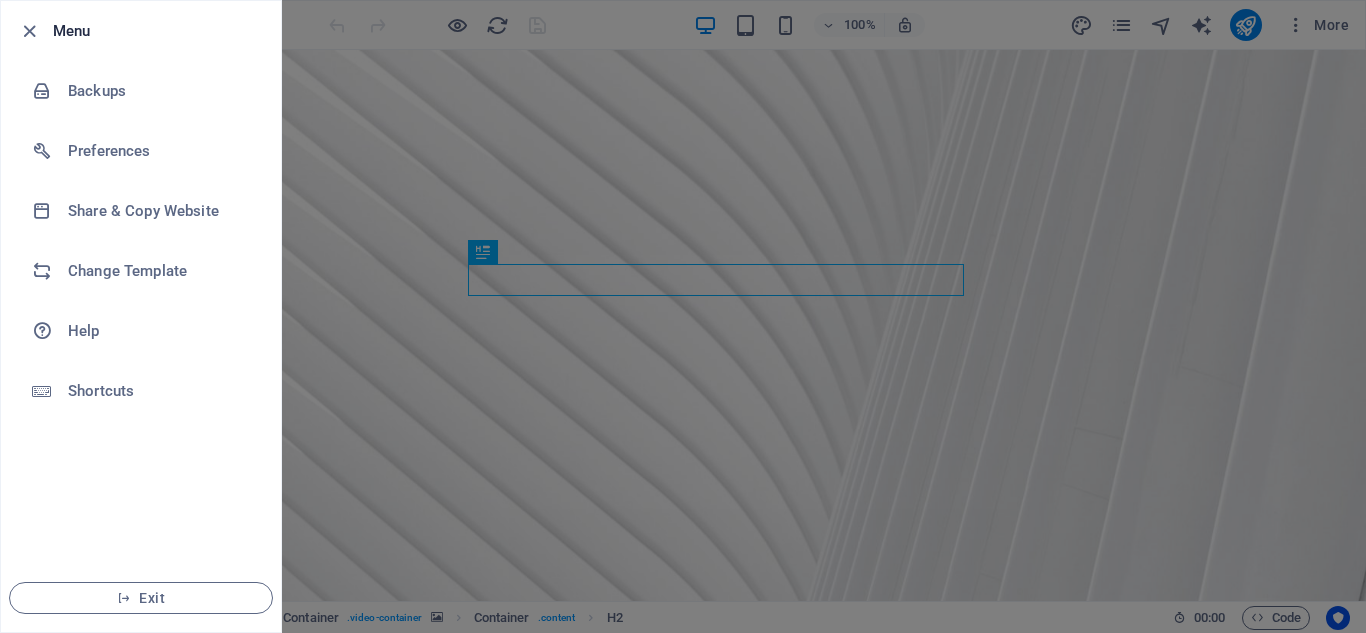 click on "Menu" at bounding box center (141, 31) 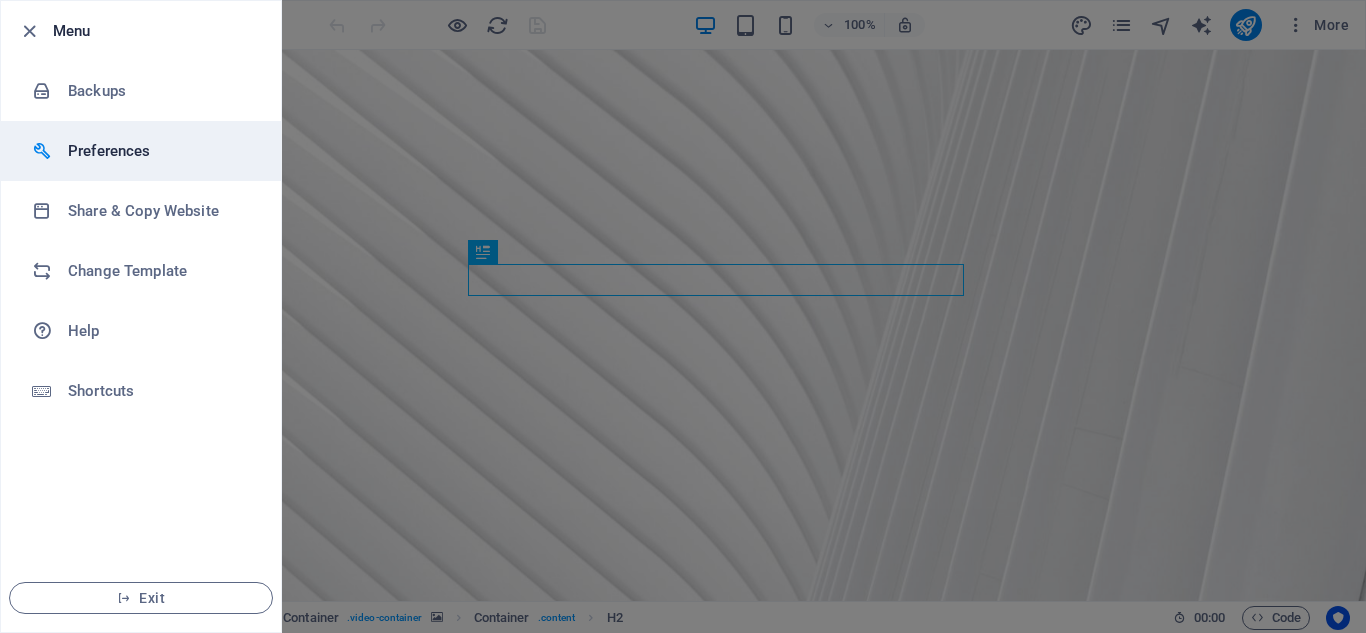 click on "Preferences" at bounding box center [160, 151] 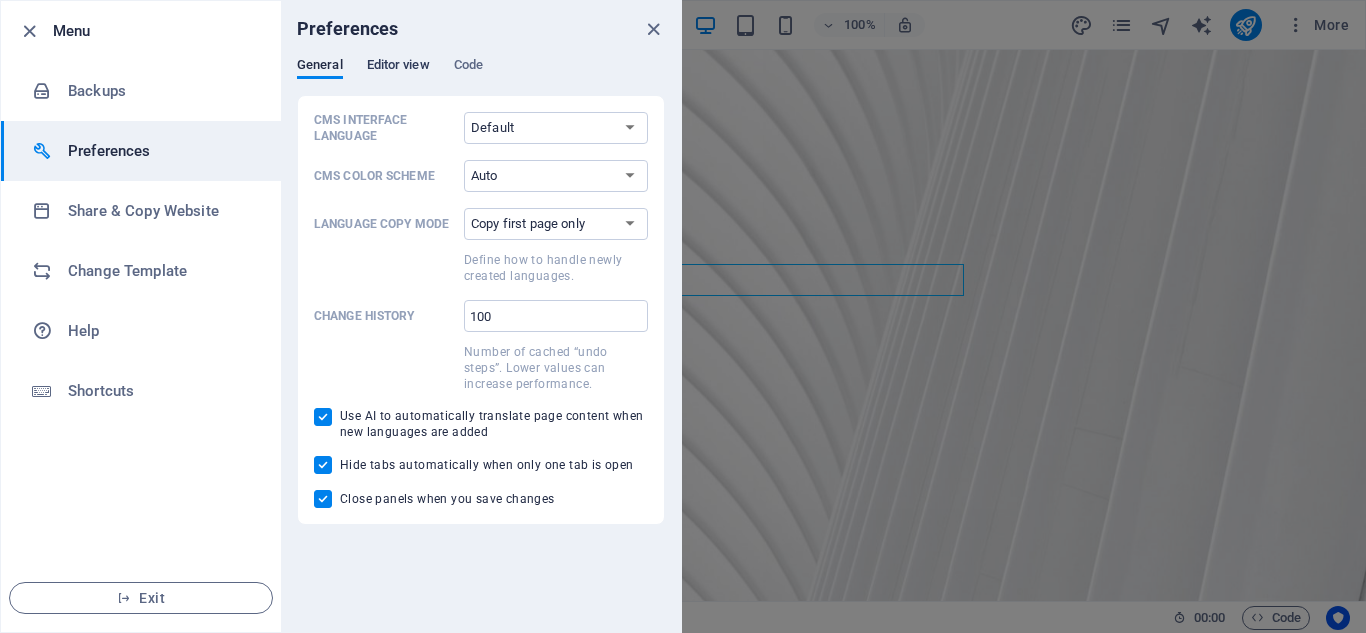 click on "Editor view" at bounding box center [398, 67] 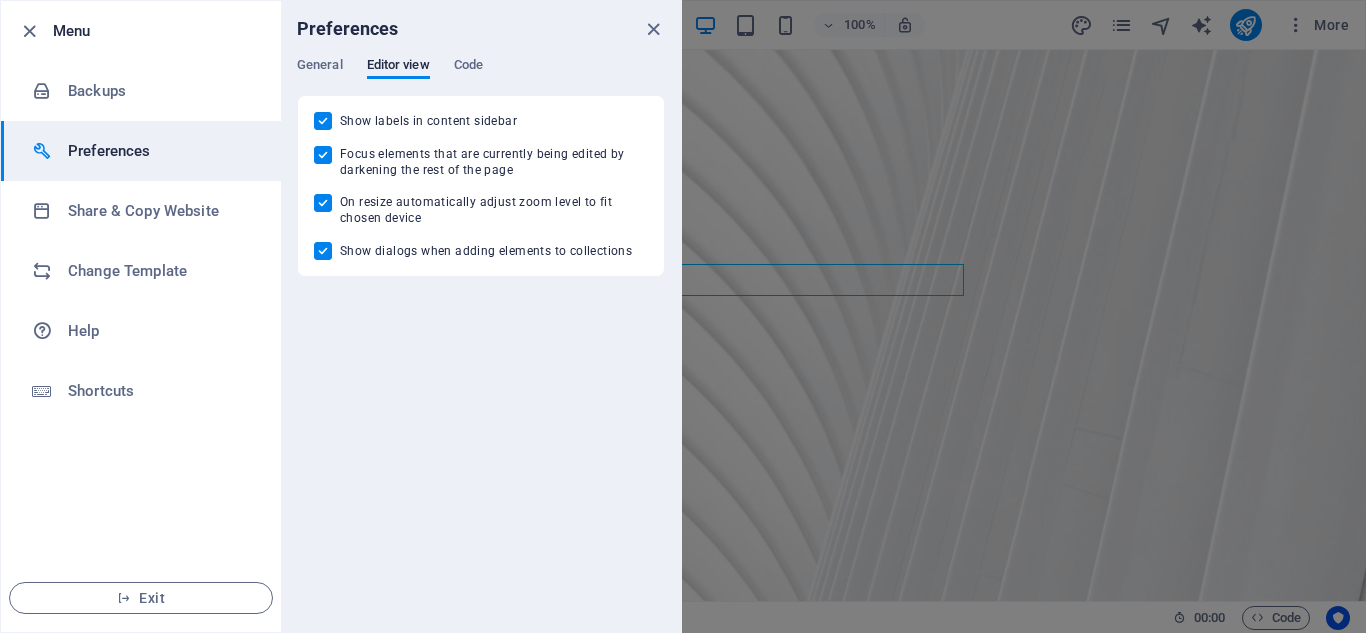click on "Preferences" at bounding box center [481, 29] 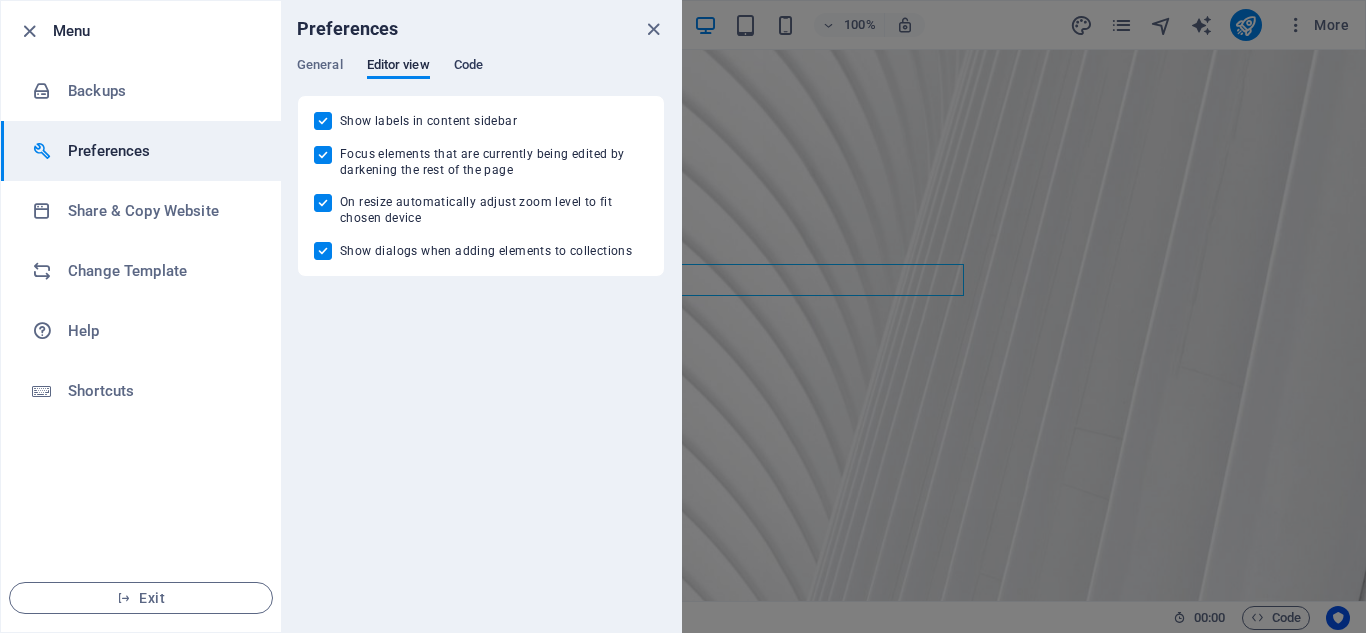 click on "Code" at bounding box center (468, 67) 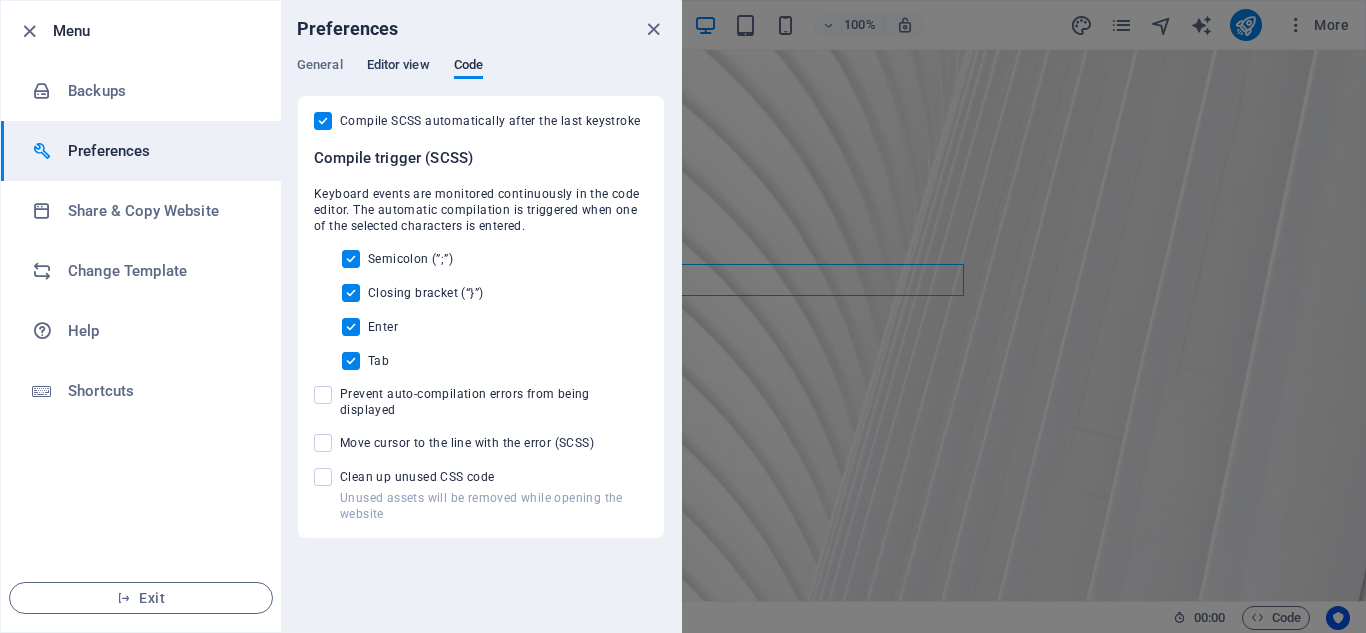click on "Editor view" at bounding box center (398, 67) 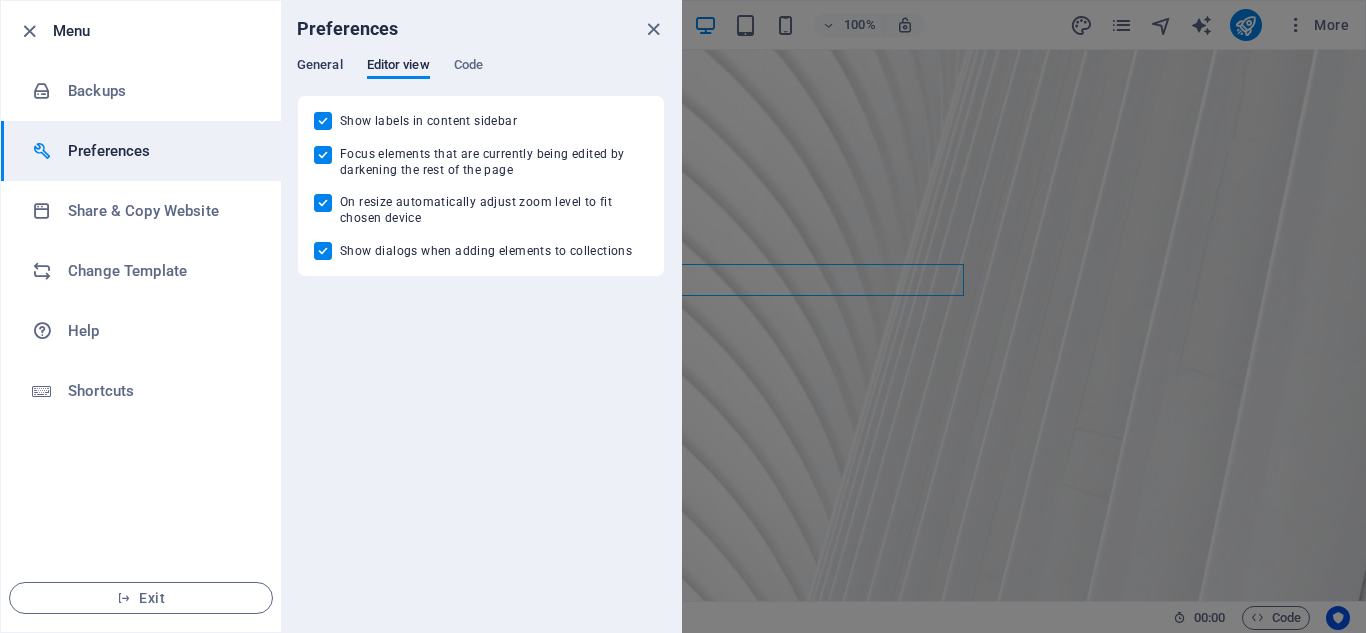 click on "General" at bounding box center (320, 67) 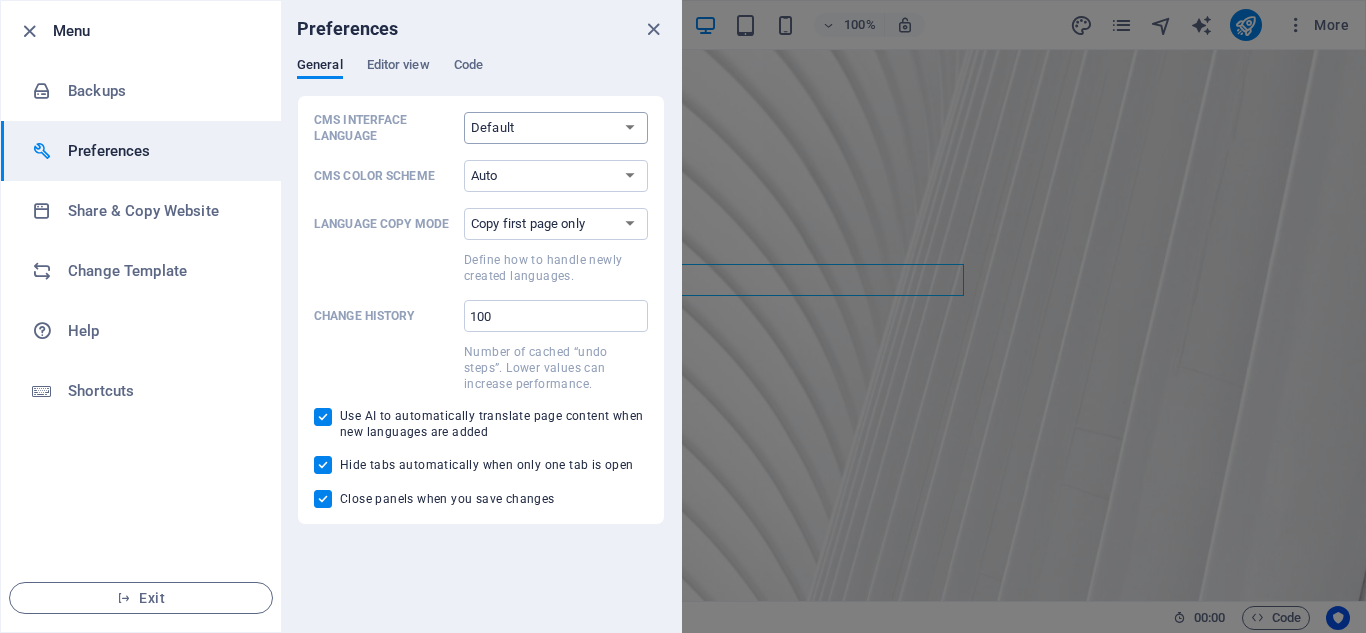 click on "Default Deutsch English Español Français Magyar Italiano Nederlands Polski Português русский язык Svenska Türkçe 日本語" at bounding box center [556, 128] 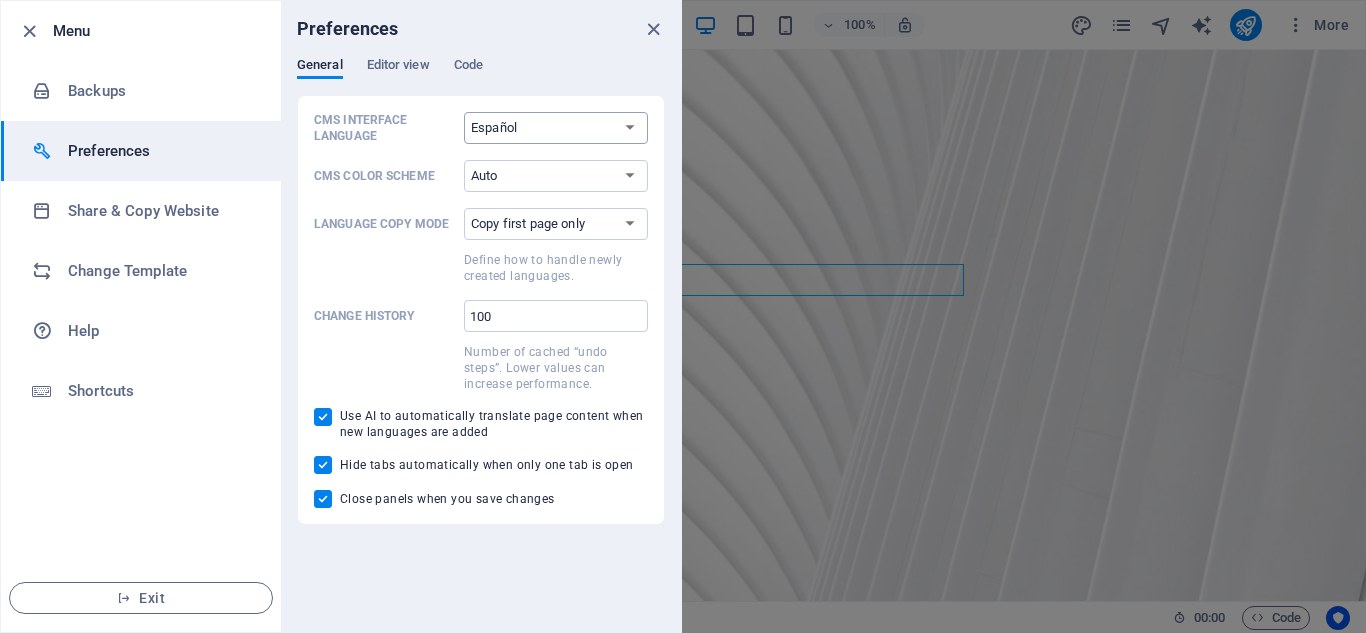 click on "Default Deutsch English Español Français Magyar Italiano Nederlands Polski Português русский язык Svenska Türkçe 日本語" at bounding box center [556, 128] 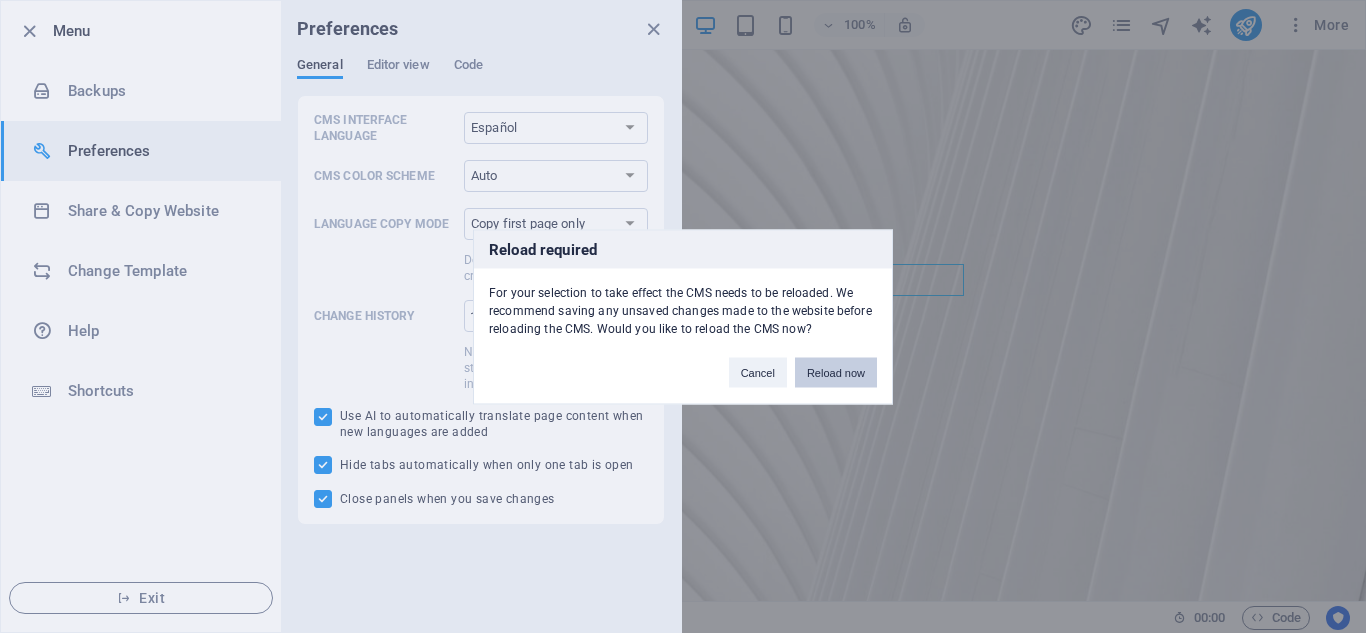 click on "Reload now" at bounding box center [836, 372] 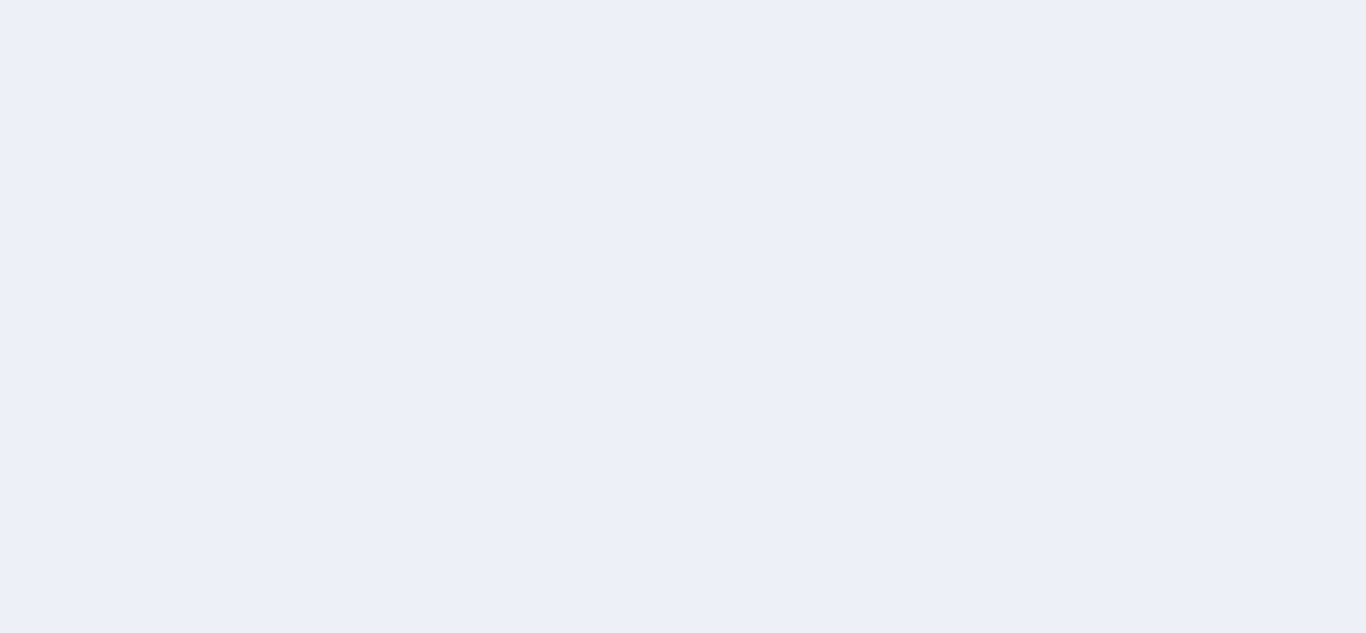 scroll, scrollTop: 0, scrollLeft: 0, axis: both 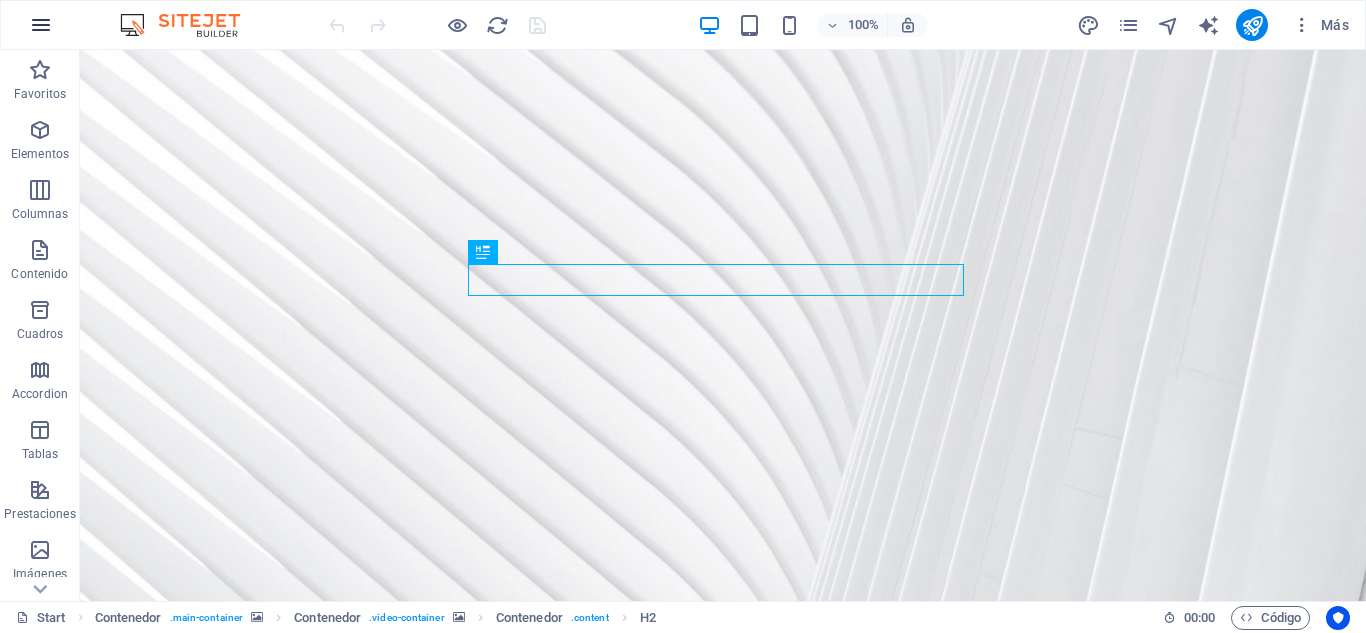click at bounding box center [41, 25] 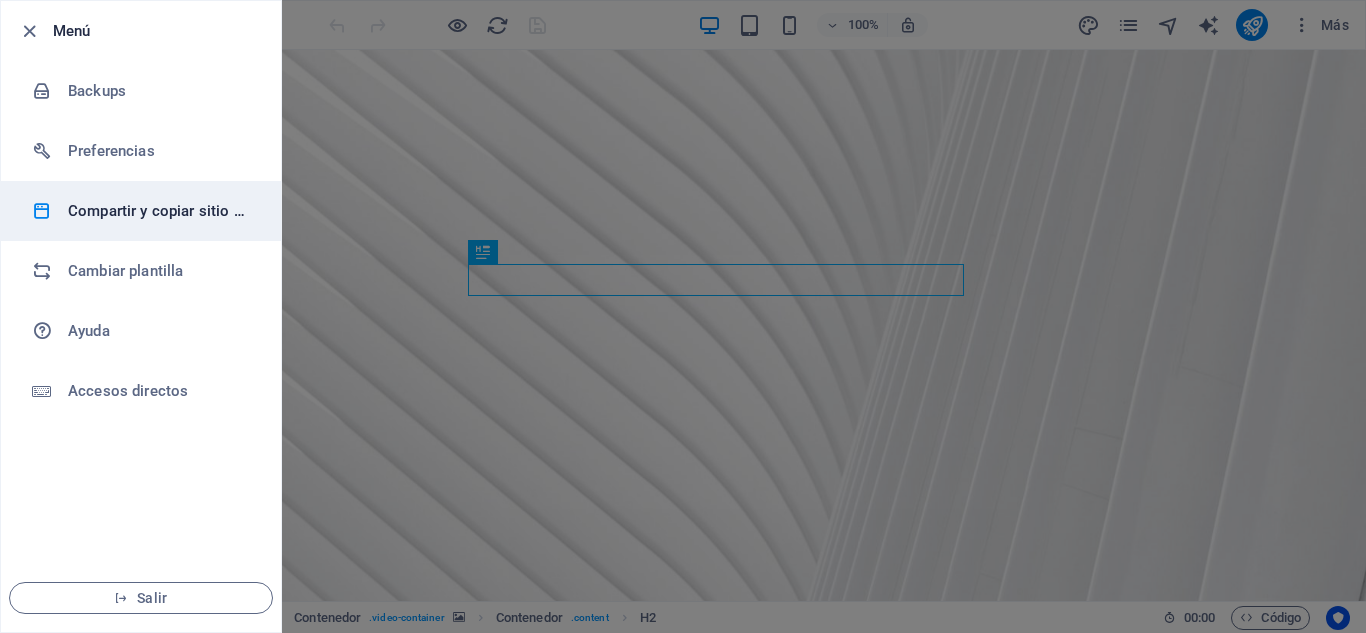 click on "Compartir y copiar sitio web" at bounding box center [160, 211] 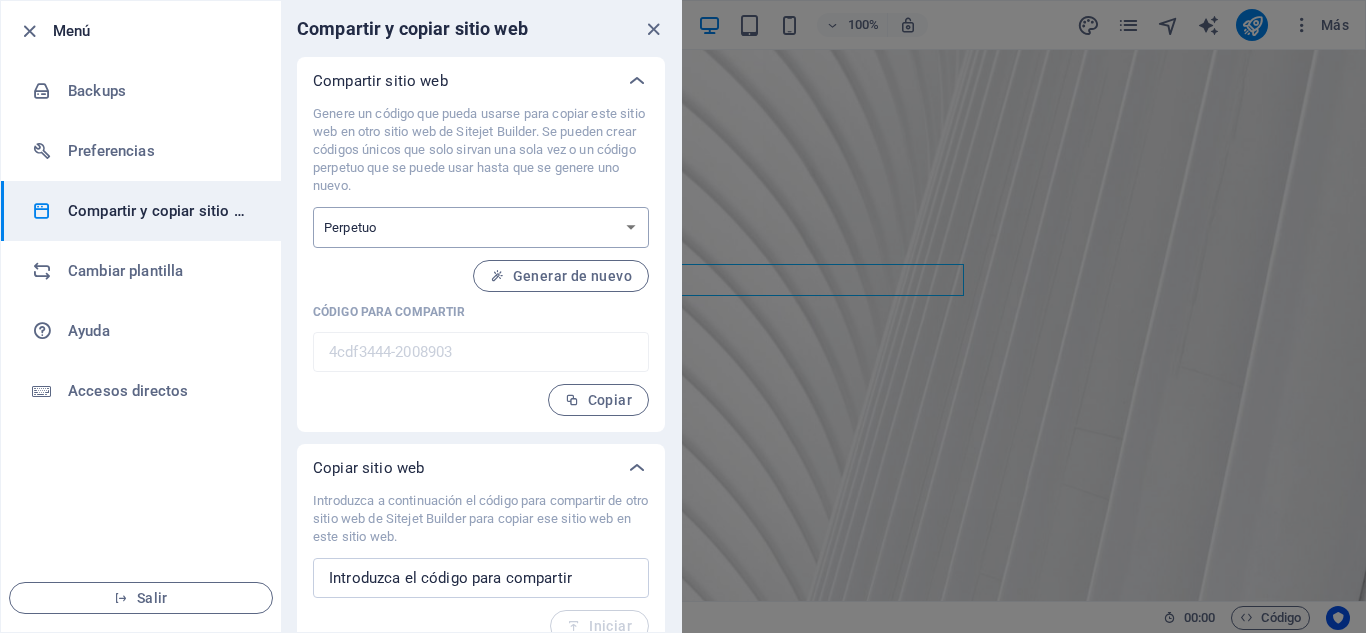 click on "Único Perpetuo" at bounding box center (481, 227) 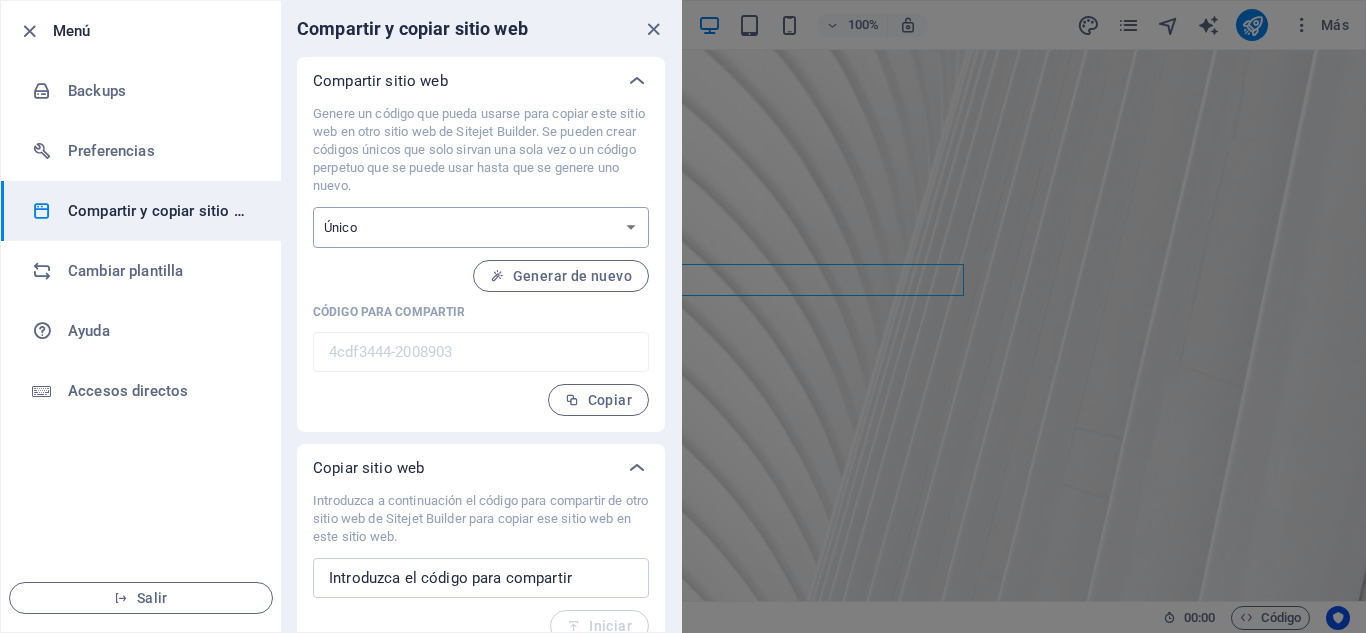 click on "Único Perpetuo" at bounding box center [481, 227] 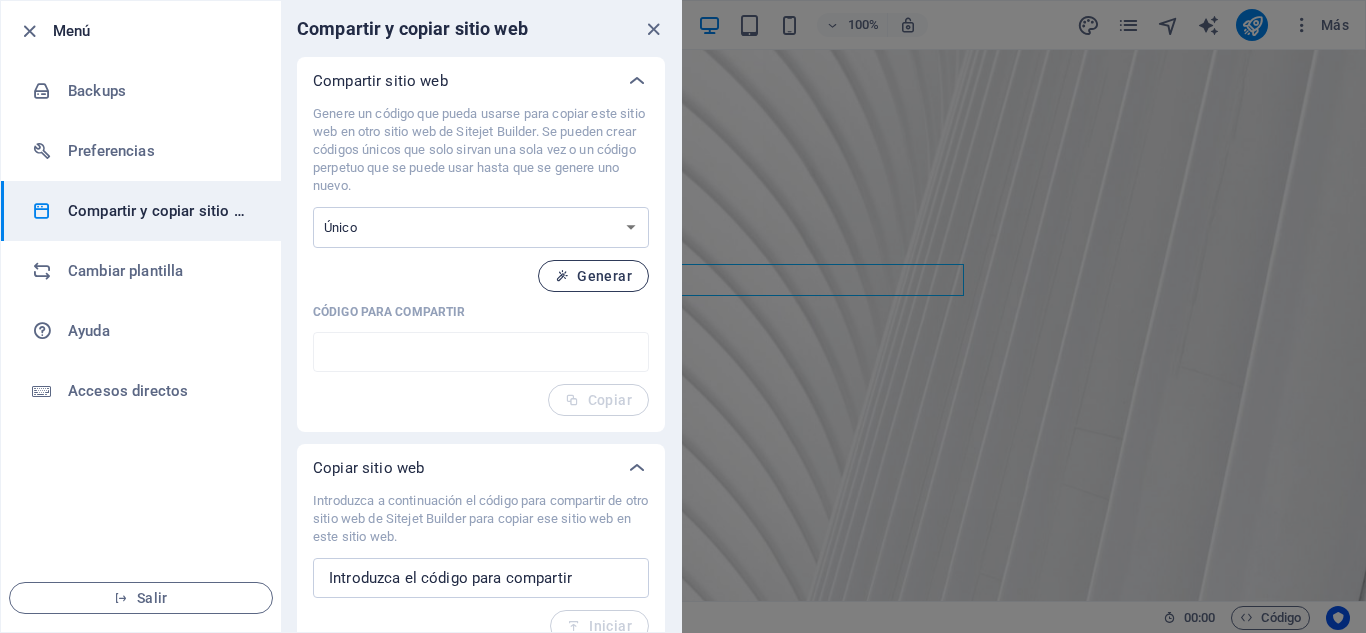 click on "Generar" at bounding box center [593, 276] 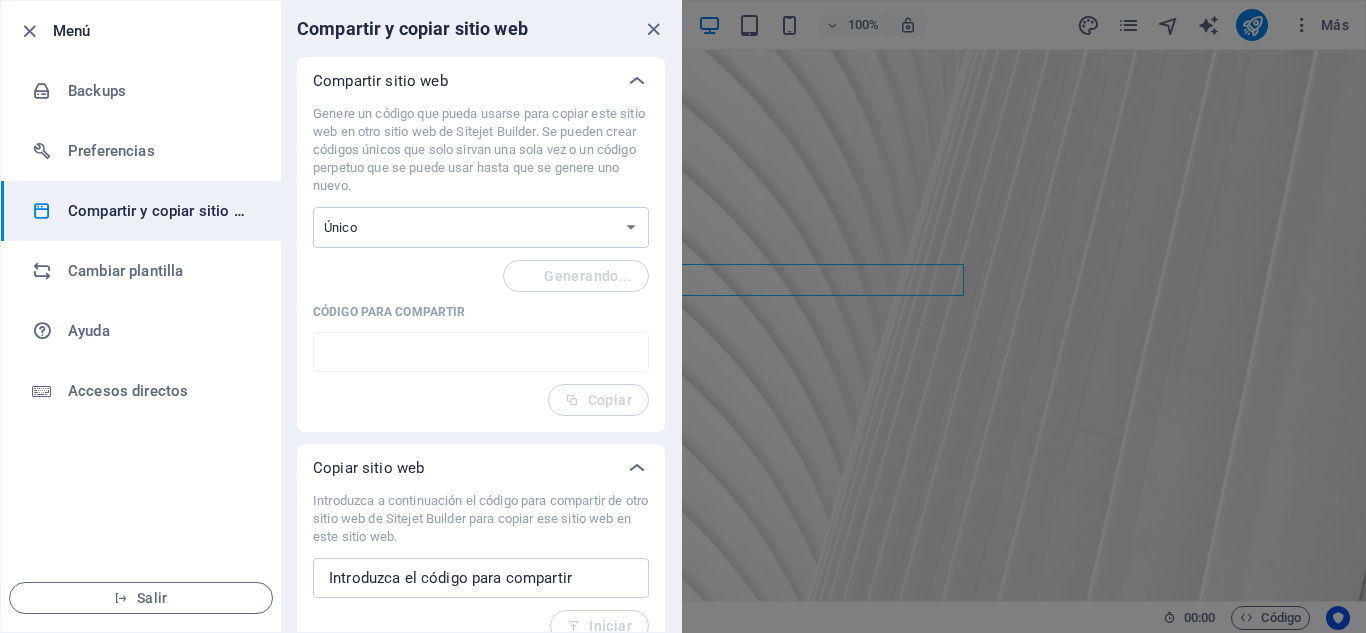 type on "0c365f5f-2008903" 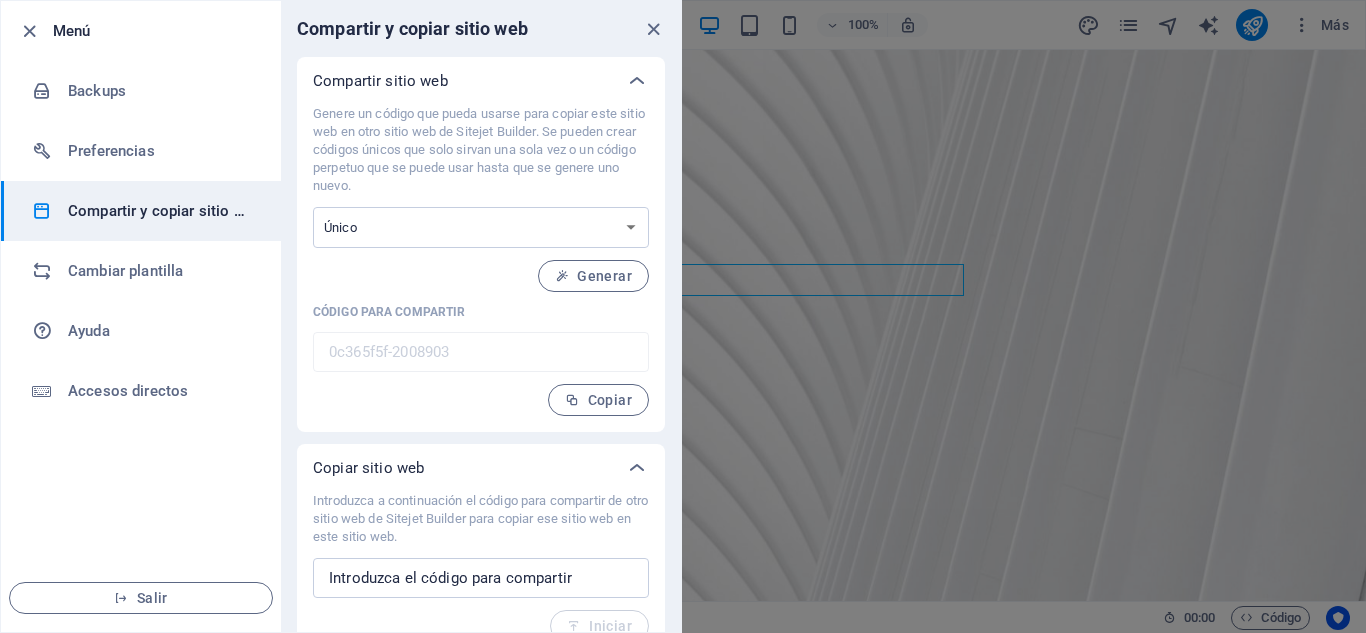 scroll, scrollTop: 26, scrollLeft: 0, axis: vertical 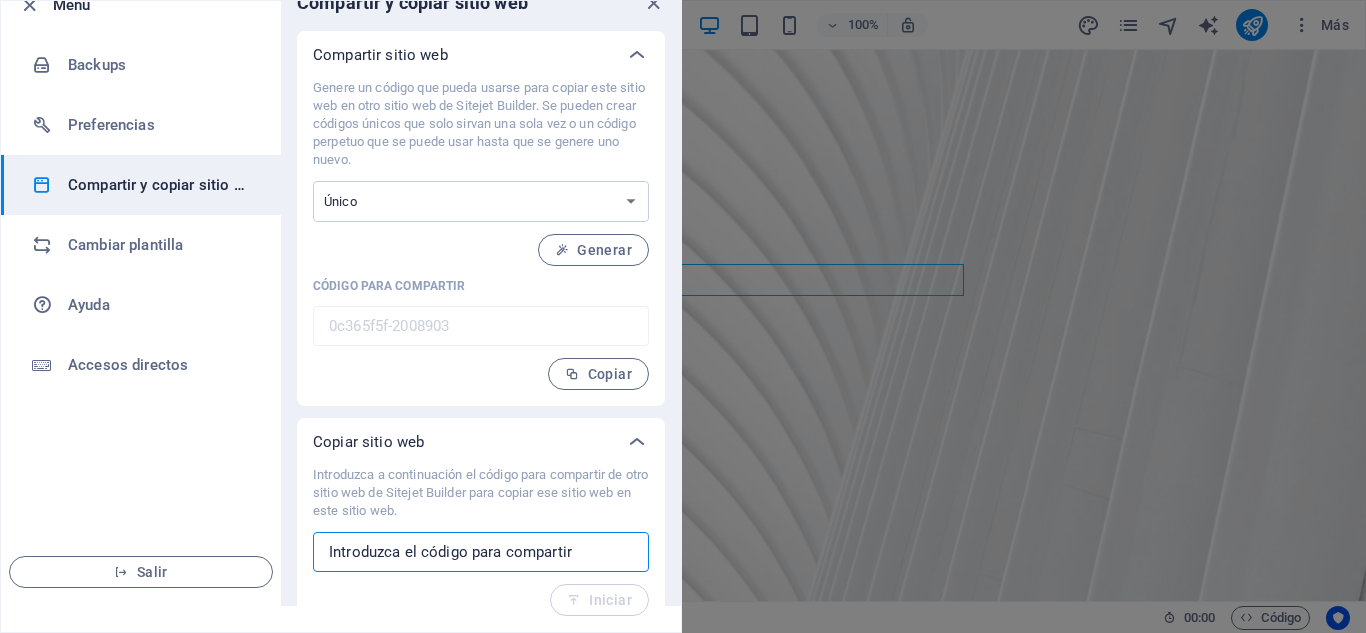click at bounding box center [481, 552] 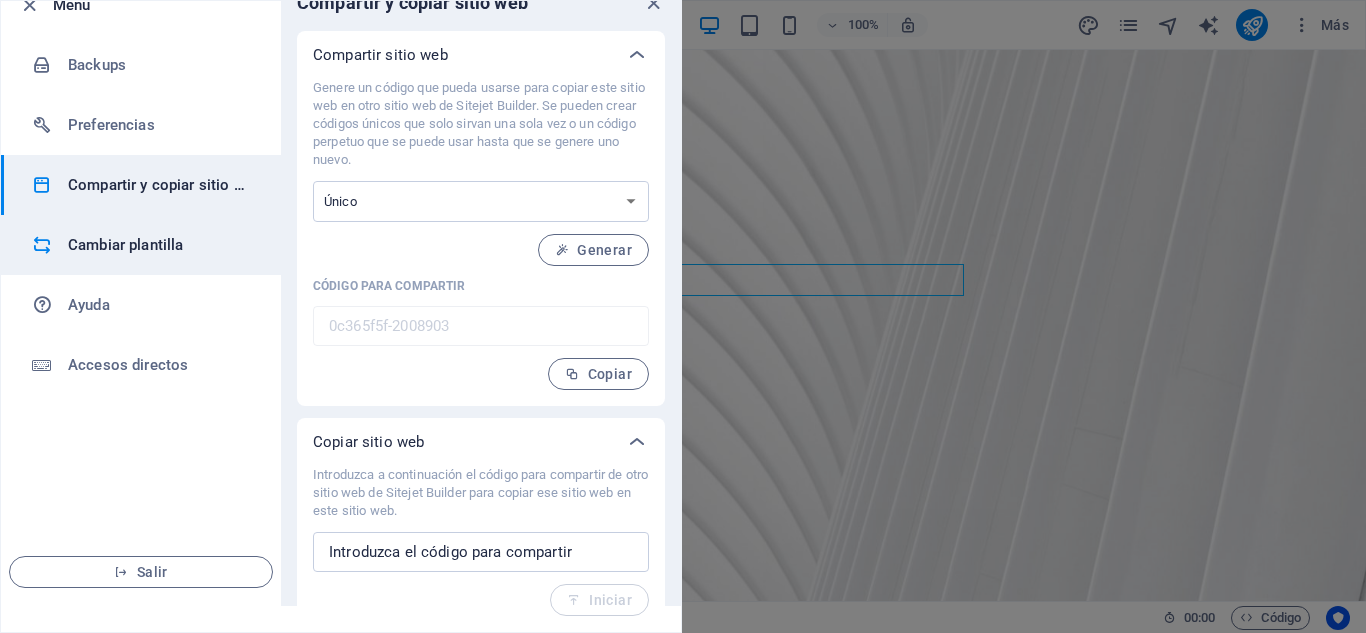 click on "Cambiar plantilla" at bounding box center (141, 245) 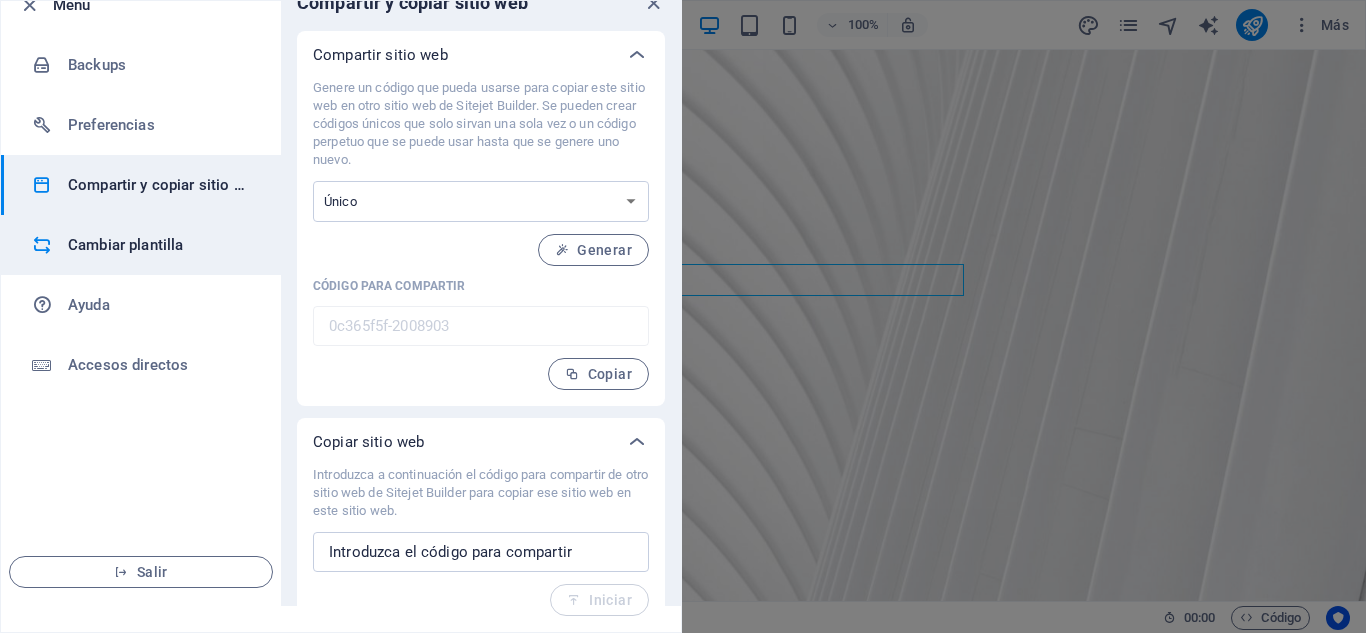 scroll, scrollTop: 0, scrollLeft: 0, axis: both 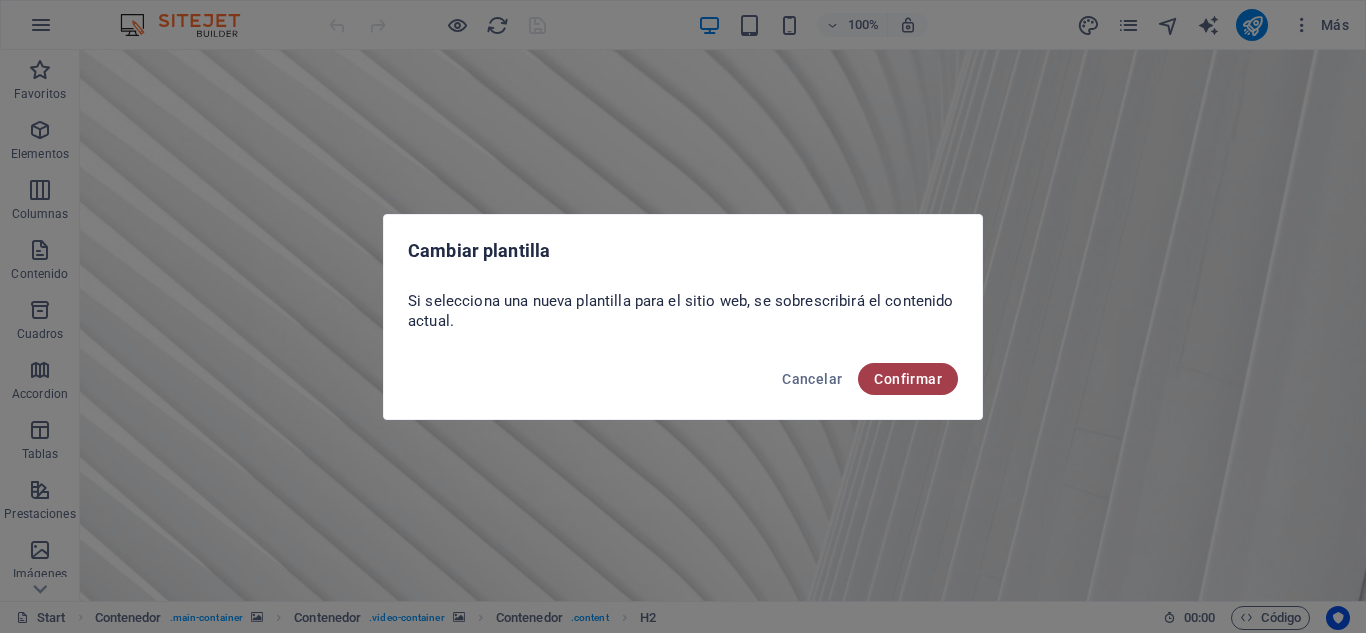 click on "Confirmar" at bounding box center [908, 379] 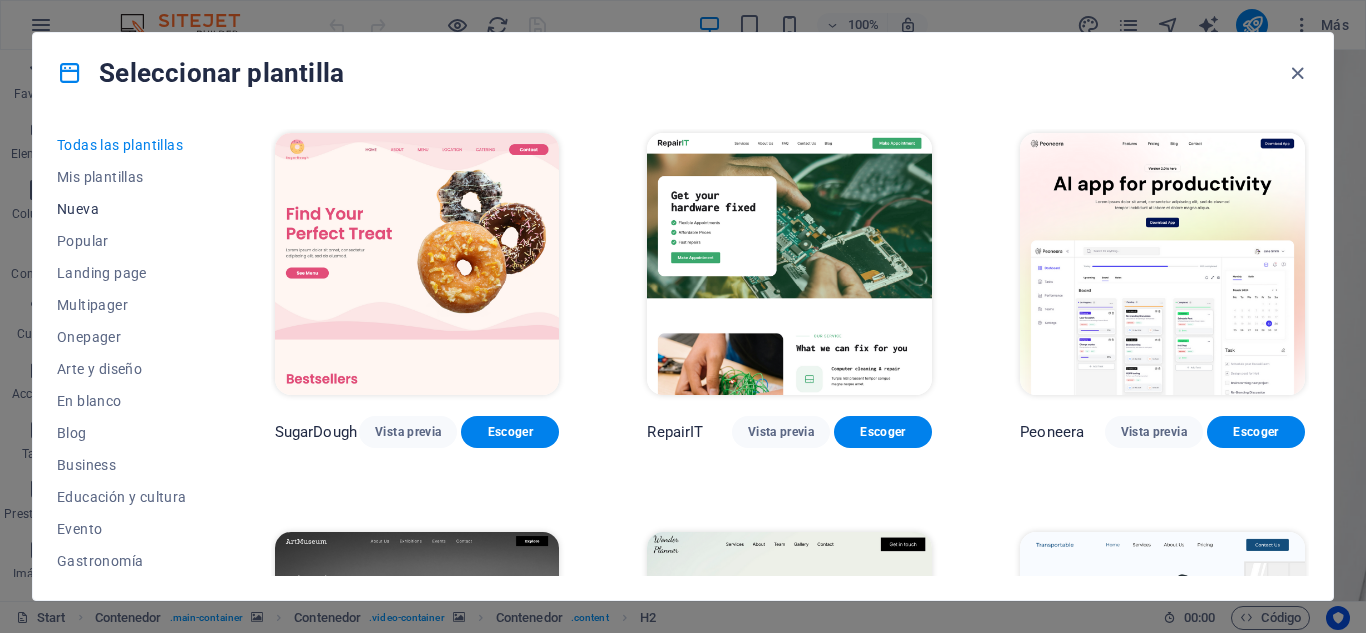 click on "Nueva" at bounding box center [122, 209] 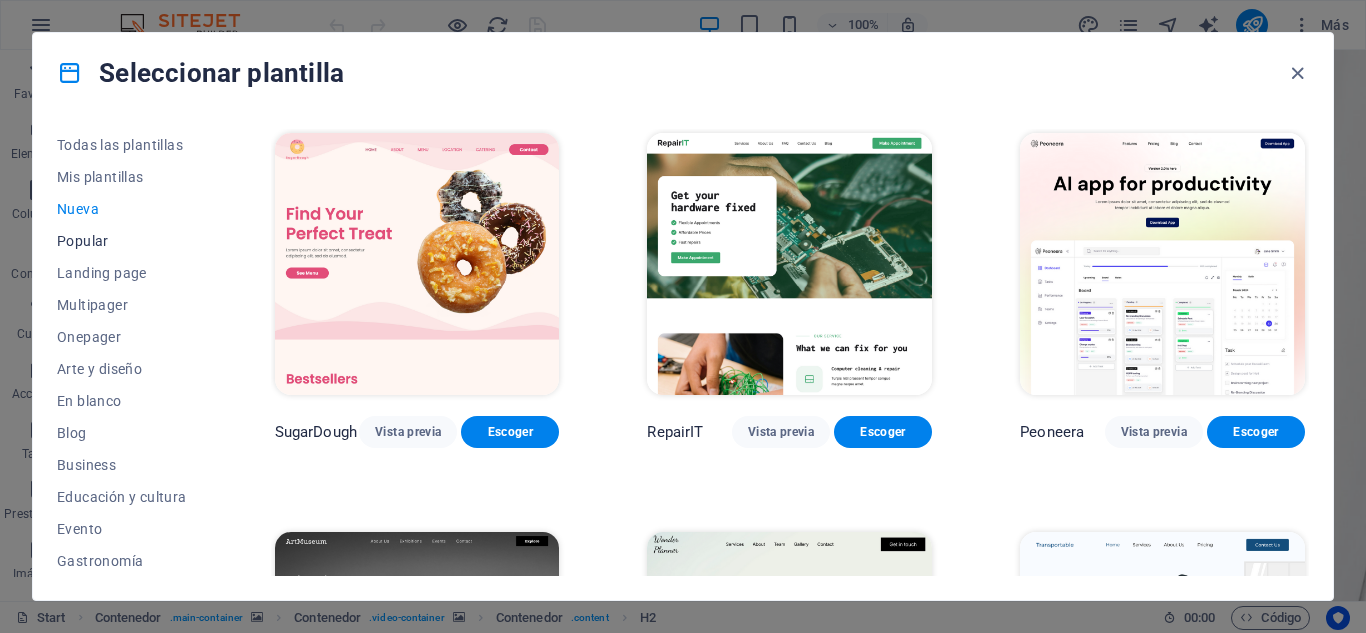 click on "Popular" at bounding box center [122, 241] 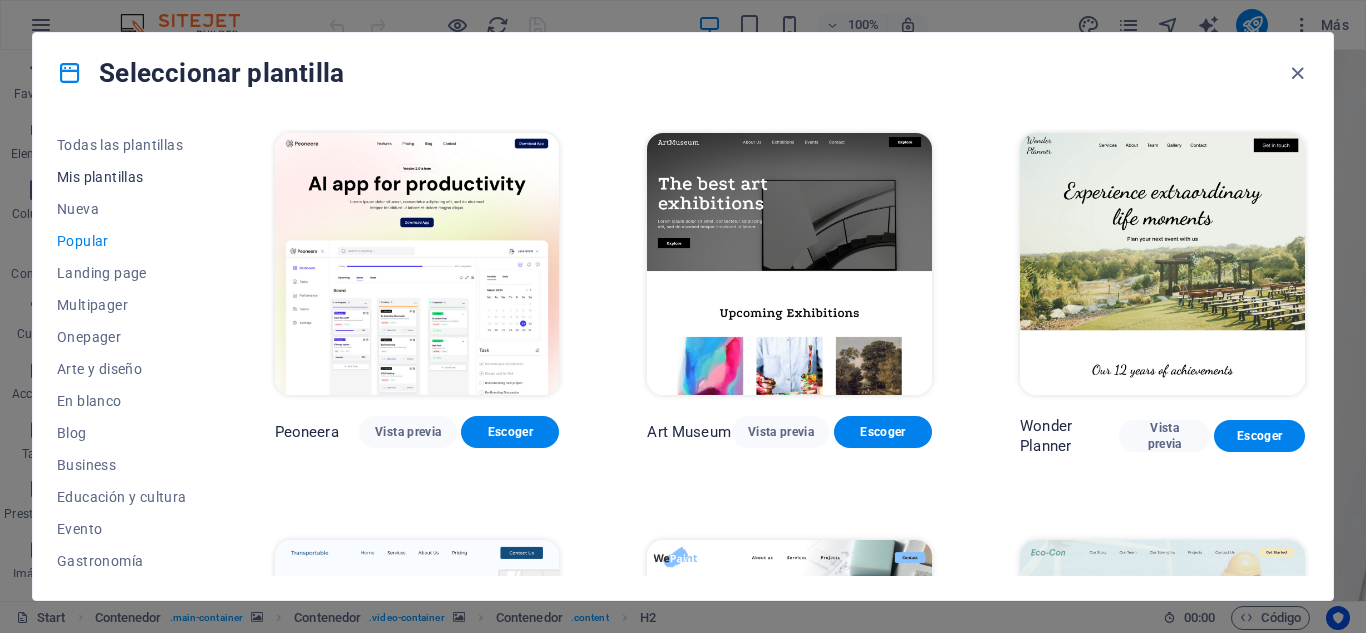 click on "Mis plantillas" at bounding box center (122, 177) 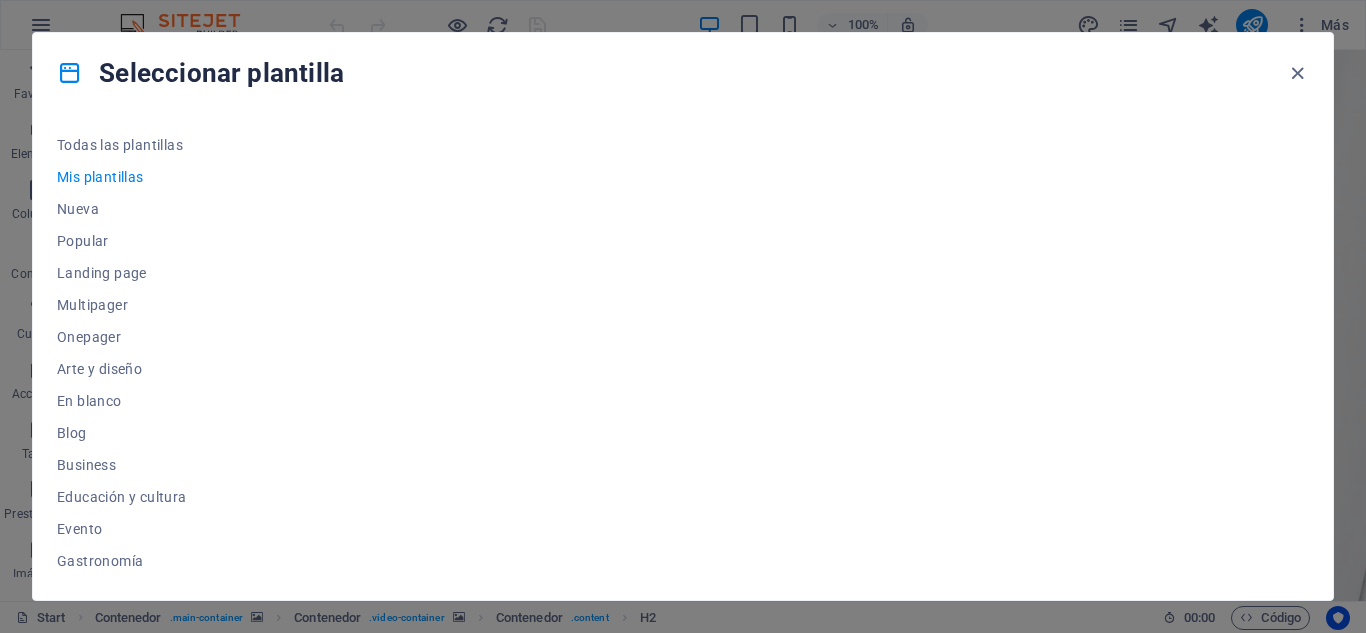 click on "Mis plantillas" at bounding box center (122, 177) 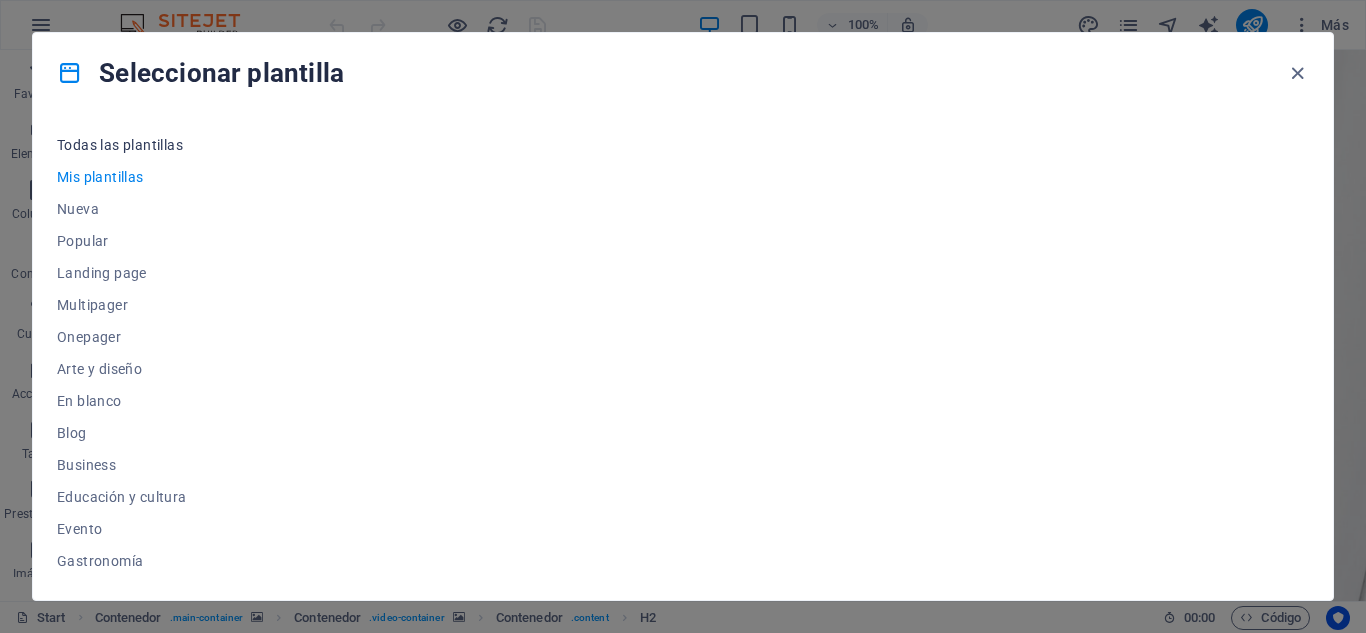 click on "Todas las plantillas" at bounding box center [122, 145] 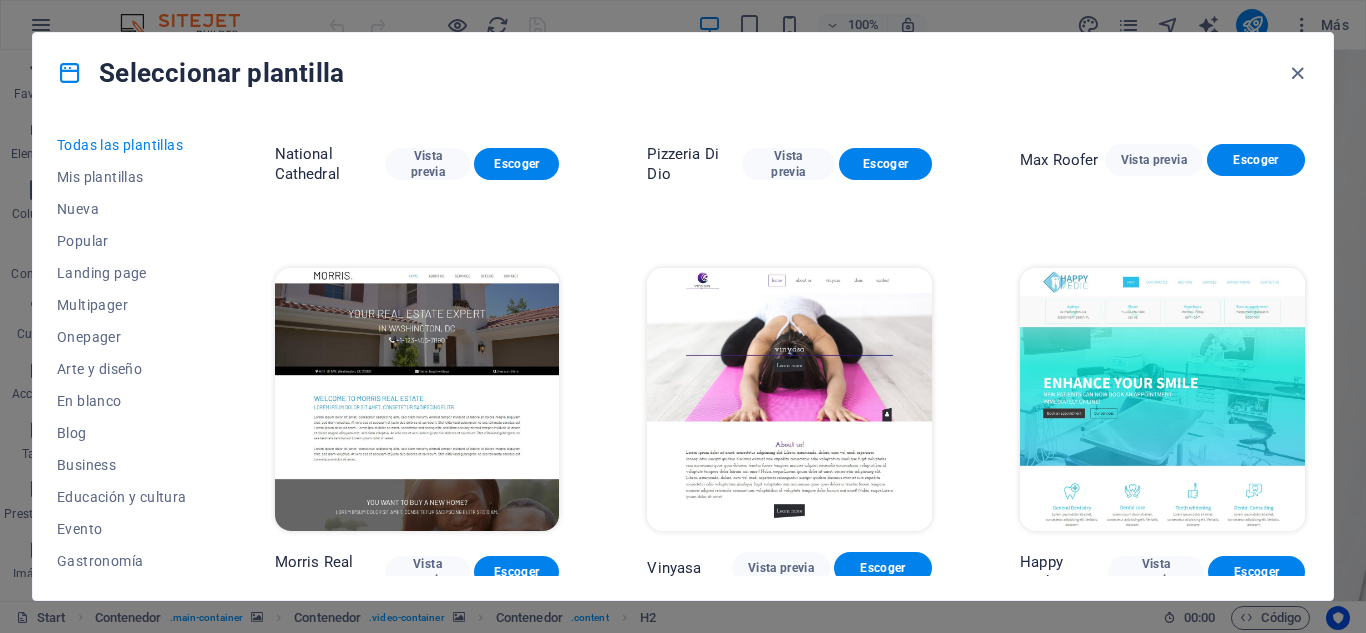 scroll, scrollTop: 8862, scrollLeft: 0, axis: vertical 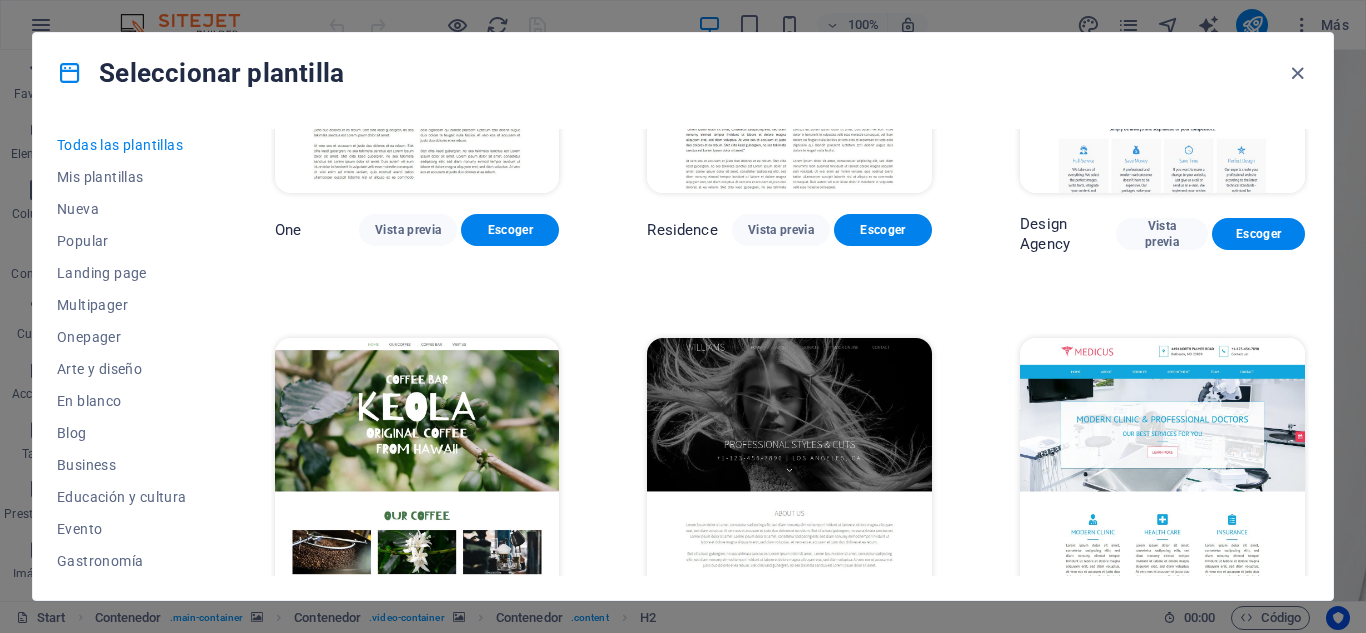 drag, startPoint x: 1310, startPoint y: 466, endPoint x: 1312, endPoint y: 482, distance: 16.124516 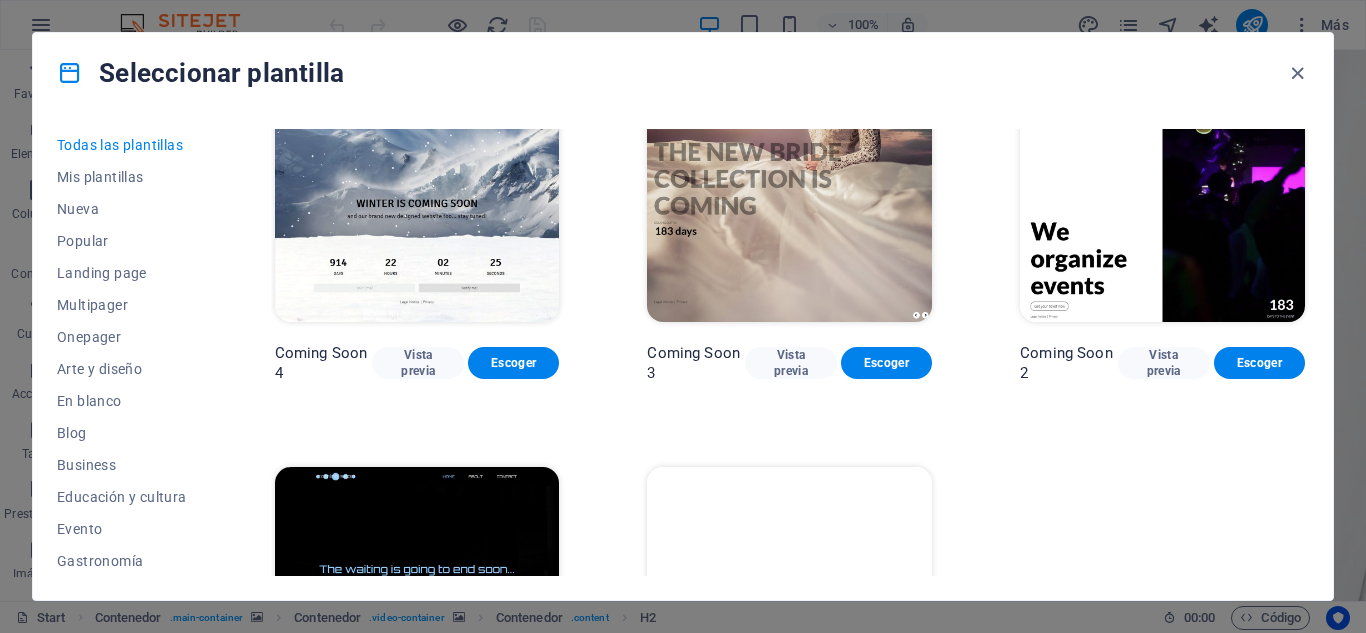 scroll, scrollTop: 21509, scrollLeft: 0, axis: vertical 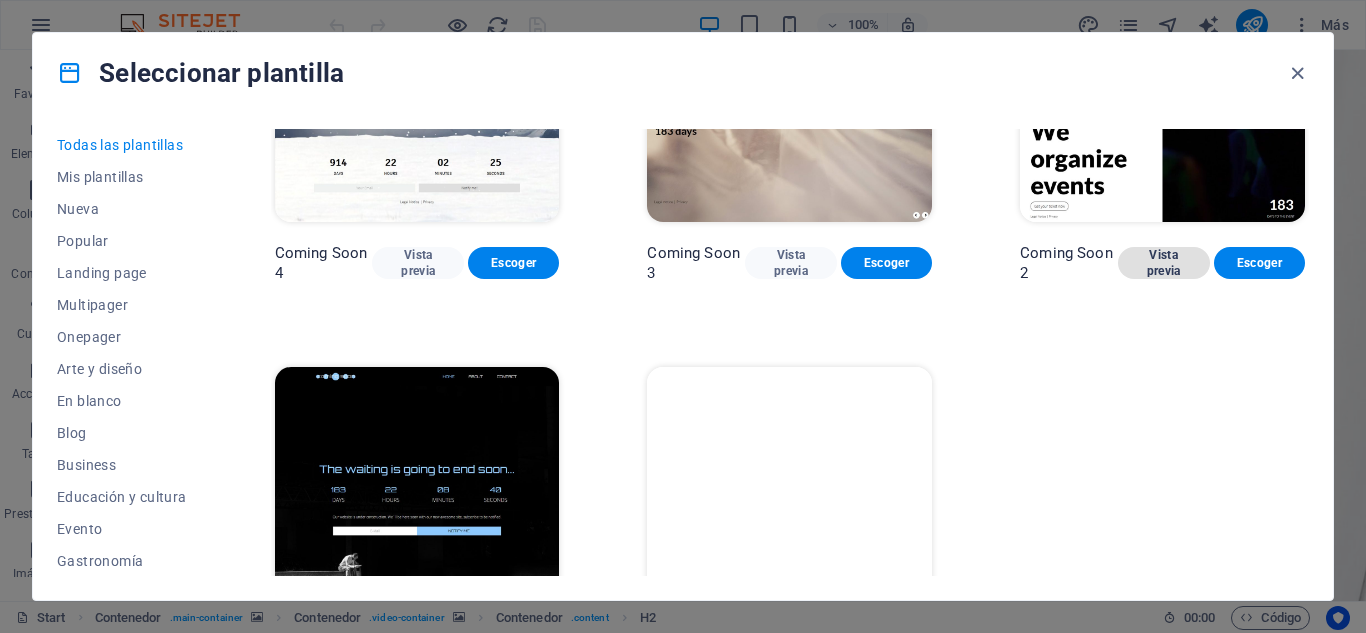 click on "Vista previa" at bounding box center [1163, 263] 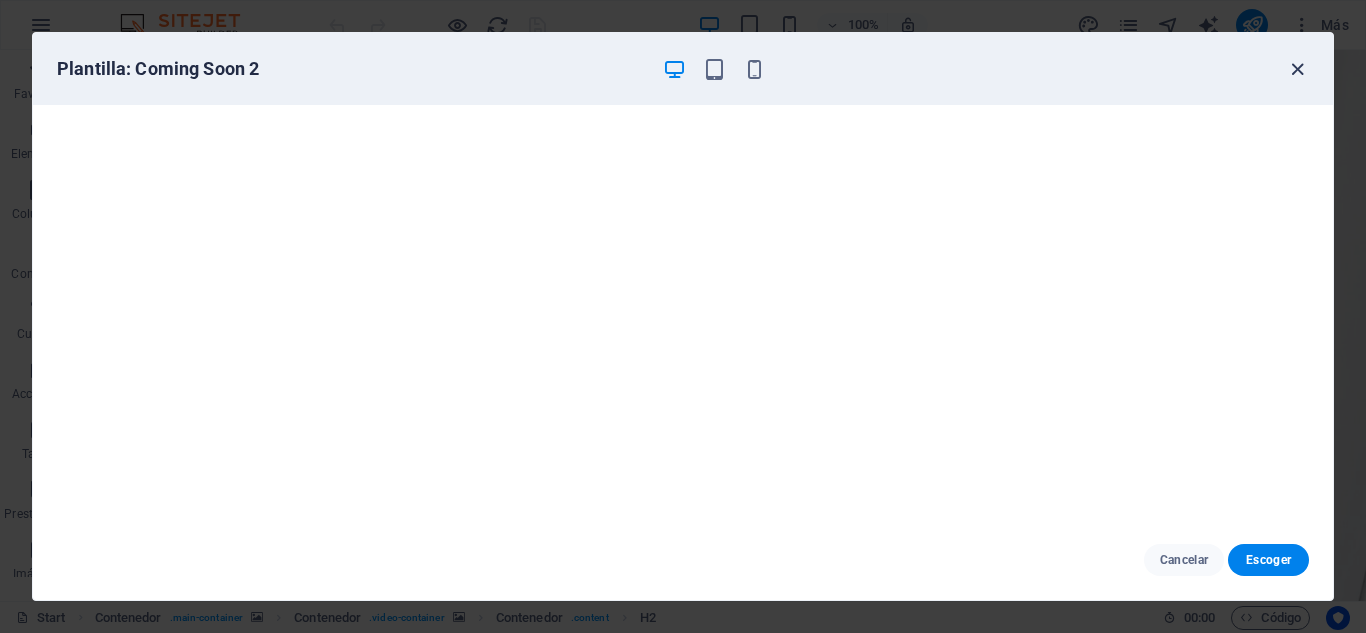 click at bounding box center (1297, 69) 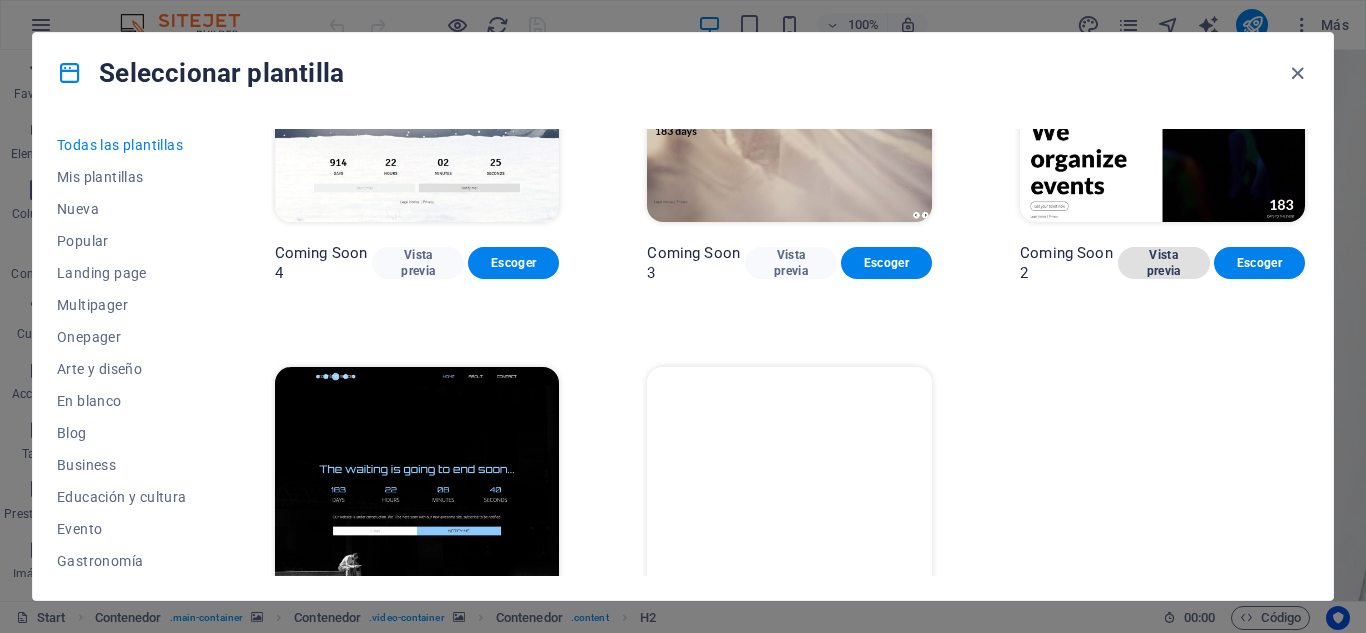 click on "Vista previa" at bounding box center [1163, 263] 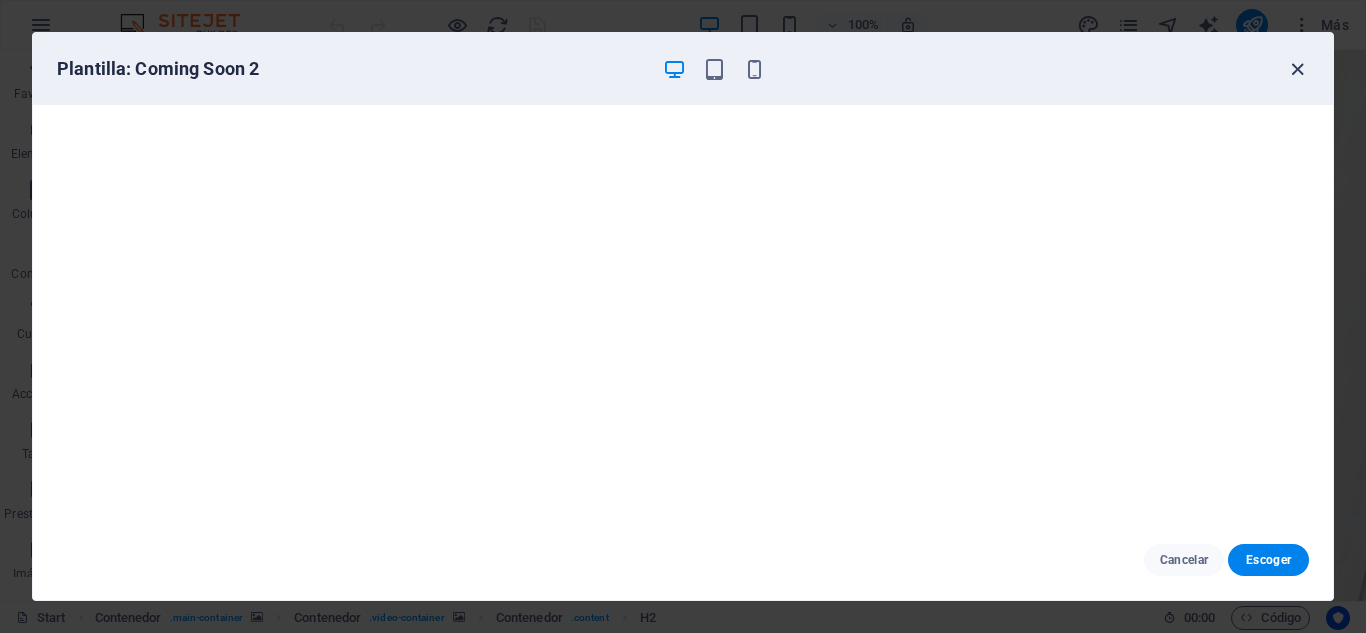 click at bounding box center [1297, 69] 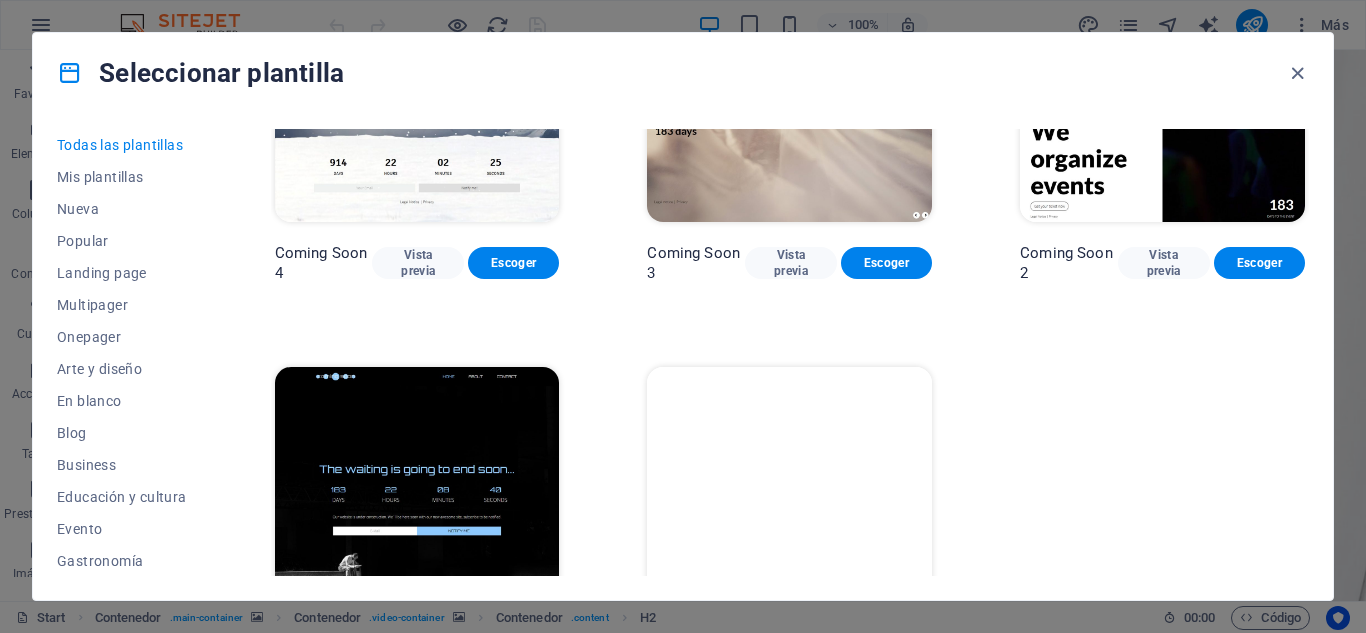 click on "SugarDough Vista previa Escoger RepairIT Vista previa Escoger Peoneera Vista previa Escoger Art Museum Vista previa Escoger Wonder Planner Vista previa Escoger Transportable Vista previa Escoger S&L Vista previa Escoger WePaint Vista previa Escoger Eco-Con Vista previa Escoger MeetUp Vista previa Escoger Help & Care Vista previa Escoger Podcaster Vista previa Escoger Academix Vista previa Escoger BIG Barber Shop Vista previa Escoger Health & Food Vista previa Escoger UrbanNest Interiors Vista previa Escoger Green Change Vista previa Escoger The Beauty Temple Vista previa Escoger WeTrain Vista previa Escoger Cleaner Vista previa Escoger Johanna James Vista previa Escoger Delicioso Vista previa Escoger Dream Garden Vista previa Escoger LumeDeAqua Vista previa Escoger Pets Care Vista previa Escoger SafeSpace Vista previa Escoger Midnight Rain Bar Vista previa Escoger Drive Vista previa Escoger Estator Vista previa Escoger Health Group Vista previa Escoger MakeIt Agency Vista previa Escoger Wanderlust Escoger One" at bounding box center [790, 352] 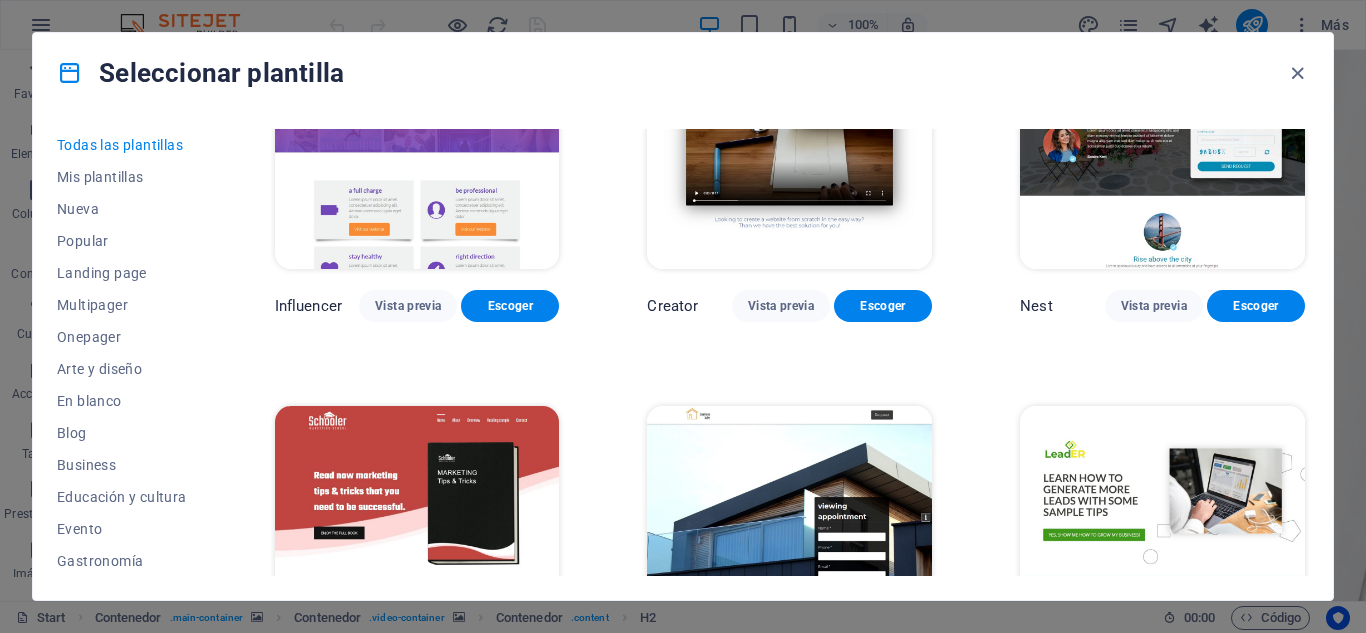 scroll, scrollTop: 20065, scrollLeft: 0, axis: vertical 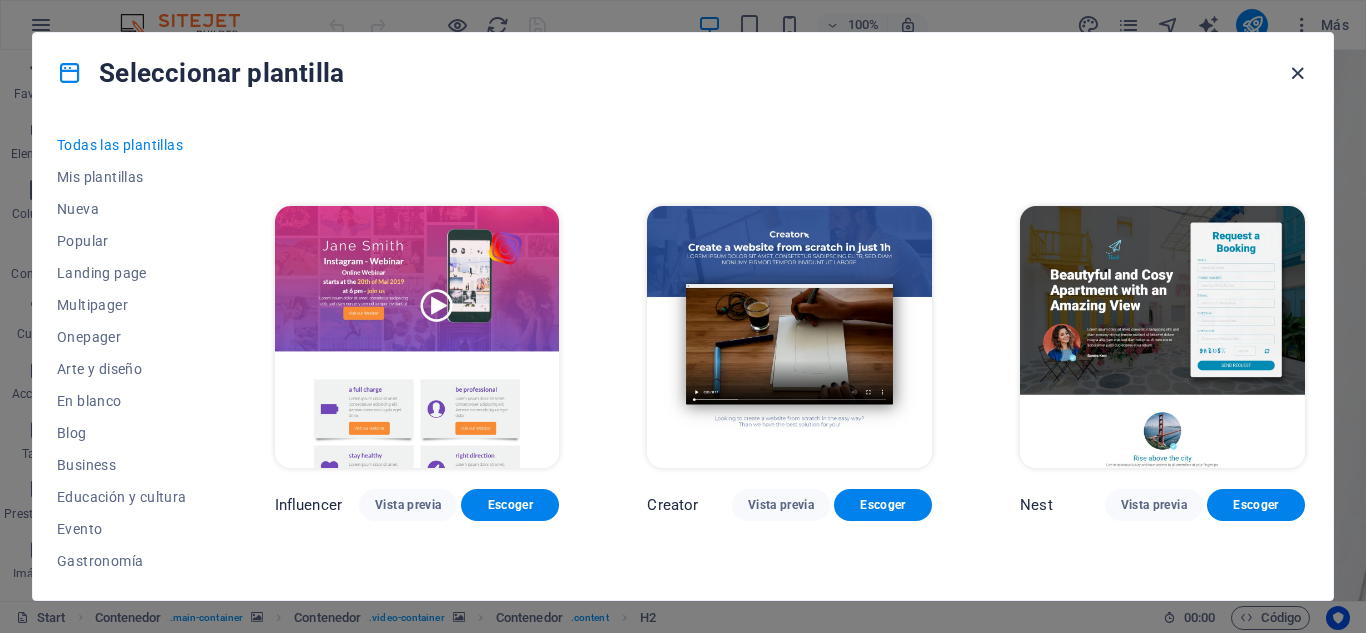 click at bounding box center [1297, 73] 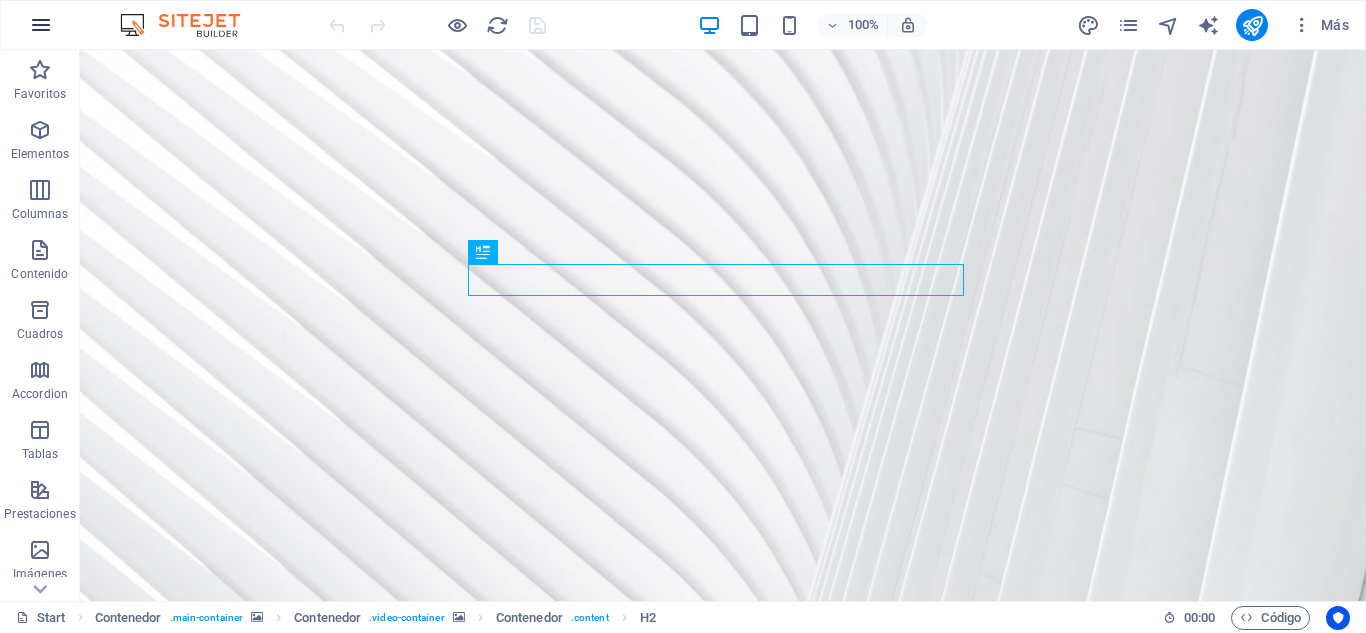 click at bounding box center [41, 25] 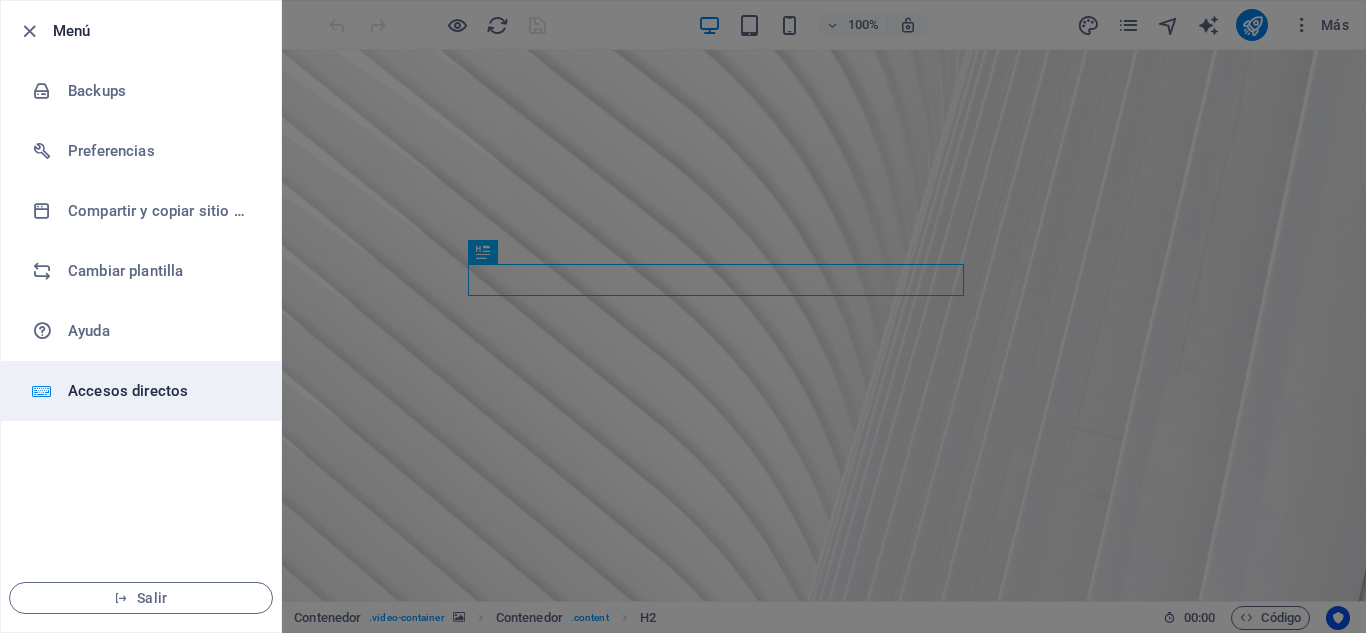 click on "Accesos directos" at bounding box center (160, 391) 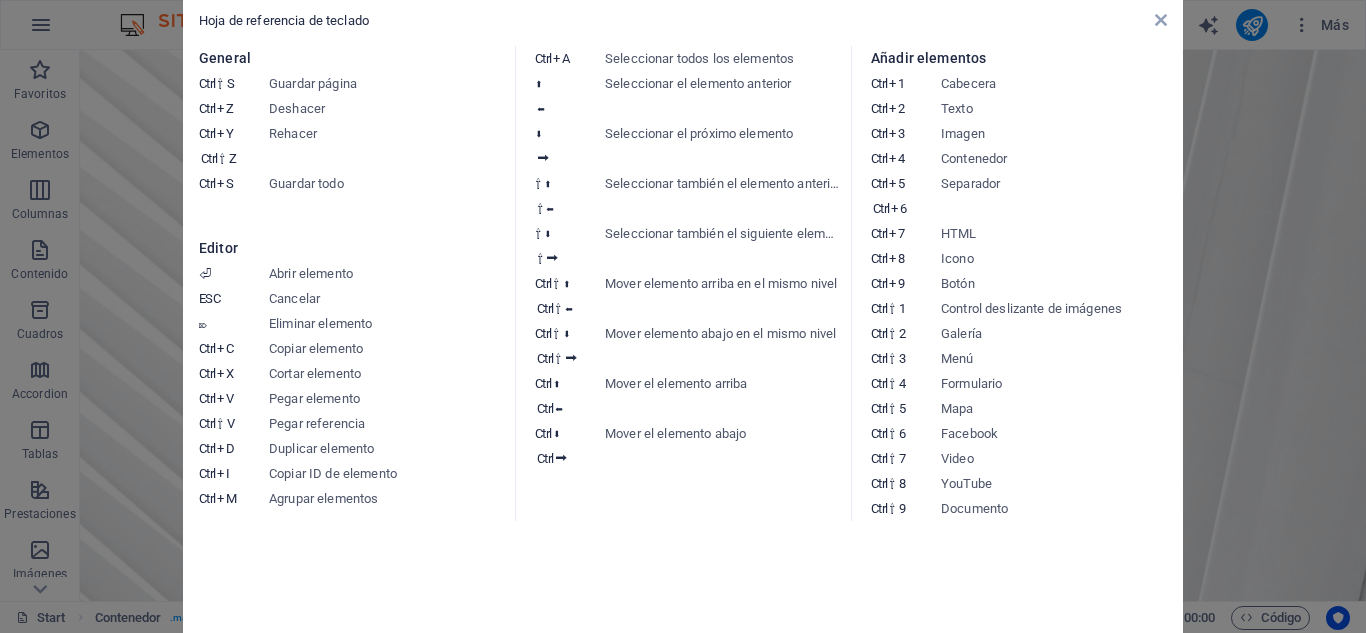type 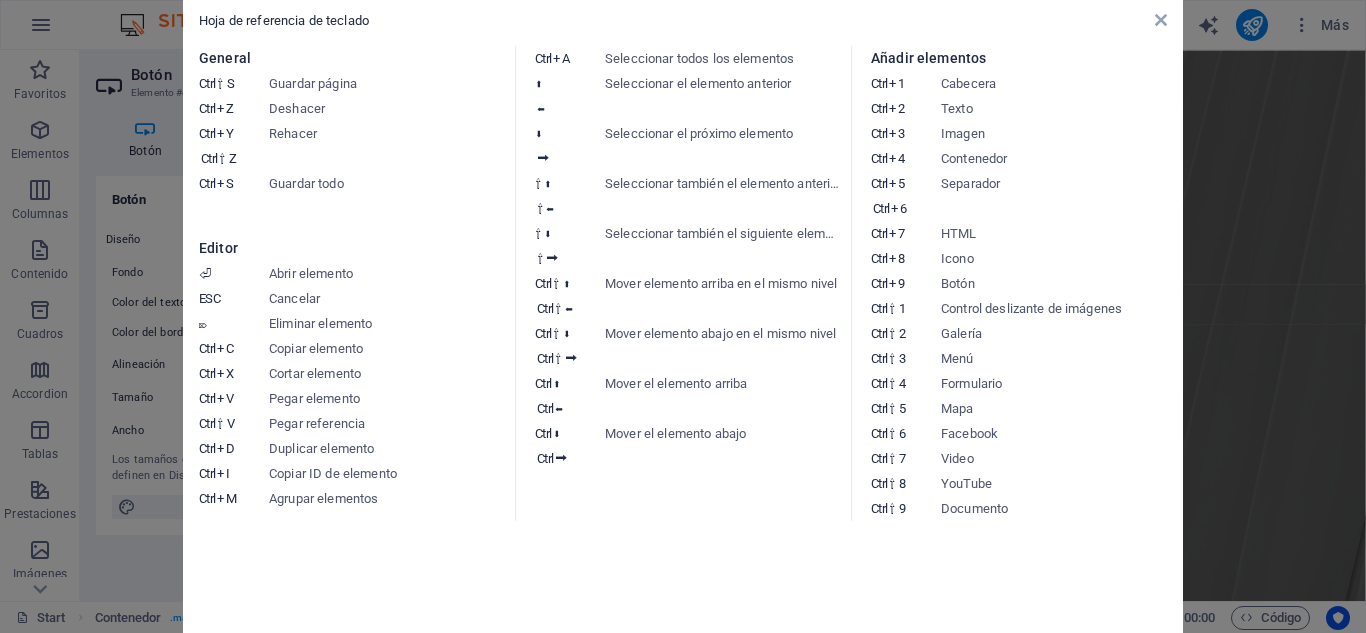click on "Hoja de referencia de teclado General Ctrl ⇧ S Guardar página Ctrl Z Deshacer Ctrl Y Ctrl ⇧ Z Rehacer Ctrl S Guardar todo Editor ⏎ Abrir elemento ESC Cancelar ⌦ Eliminar elemento Ctrl C Copiar elemento Ctrl X Cortar elemento Ctrl V Pegar elemento Ctrl ⇧ V Pegar referencia Ctrl D Duplicar elemento Ctrl I Copiar ID de elemento Ctrl M Agrupar elementos Ctrl A Seleccionar todos los elementos ⬆ ⬅ Seleccionar el elemento anterior ⬇ ⮕ Seleccionar el próximo elemento ⇧ ⬆ ⇧ ⬅ Seleccionar también el elemento anterior ⇧ ⬇ ⇧ ⮕ Seleccionar también el siguiente elemento Ctrl ⇧ ⬆ Ctrl ⇧ ⬅ Mover elemento arriba en el mismo nivel Ctrl ⇧ ⬇ Ctrl ⇧ ⮕ Mover elemento abajo en el mismo nivel Ctrl ⬆ Ctrl ⬅ Mover el elemento arriba Ctrl ⬇ Ctrl ⮕ Mover el elemento abajo Añadir elementos Ctrl 1 Cabecera Ctrl 2 Texto Ctrl 3 Imagen Ctrl 4 Contenedor Ctrl 5 Ctrl 6 Separador Ctrl 7 HTML Ctrl 8 Icono Ctrl 9 Botón Ctrl ⇧ 1 Control deslizante de imágenes Ctrl ⇧ 2 Galería 3" at bounding box center (683, 316) 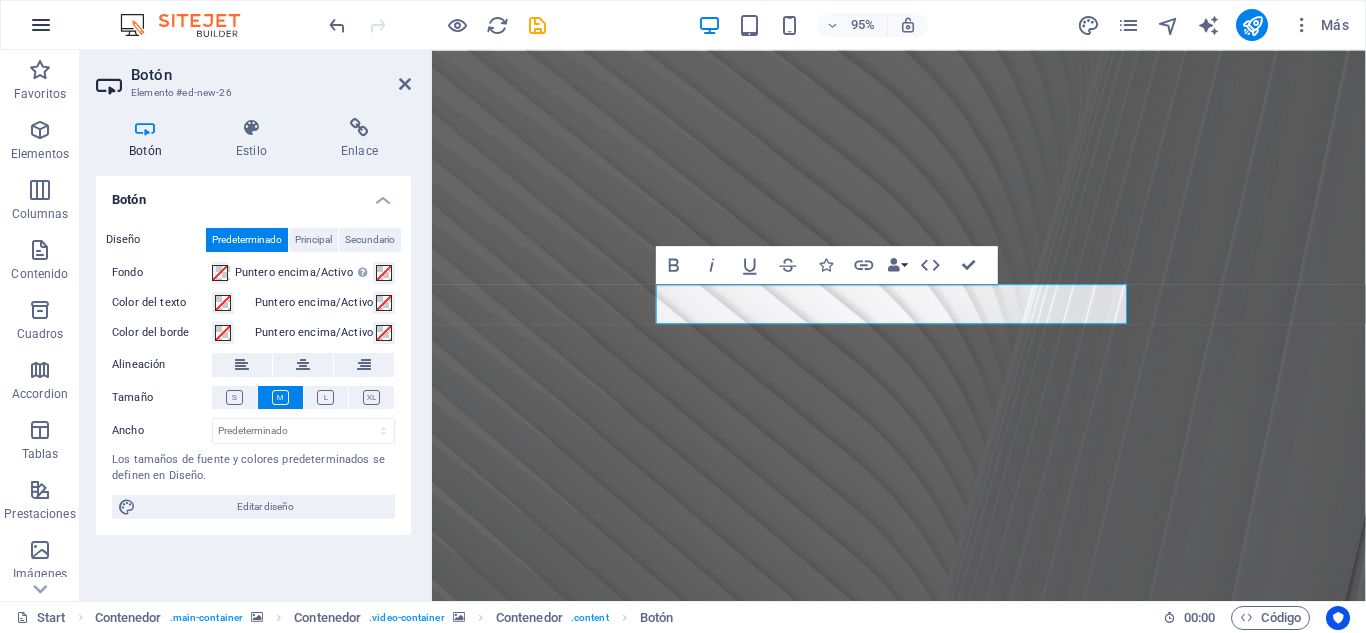 click at bounding box center (41, 25) 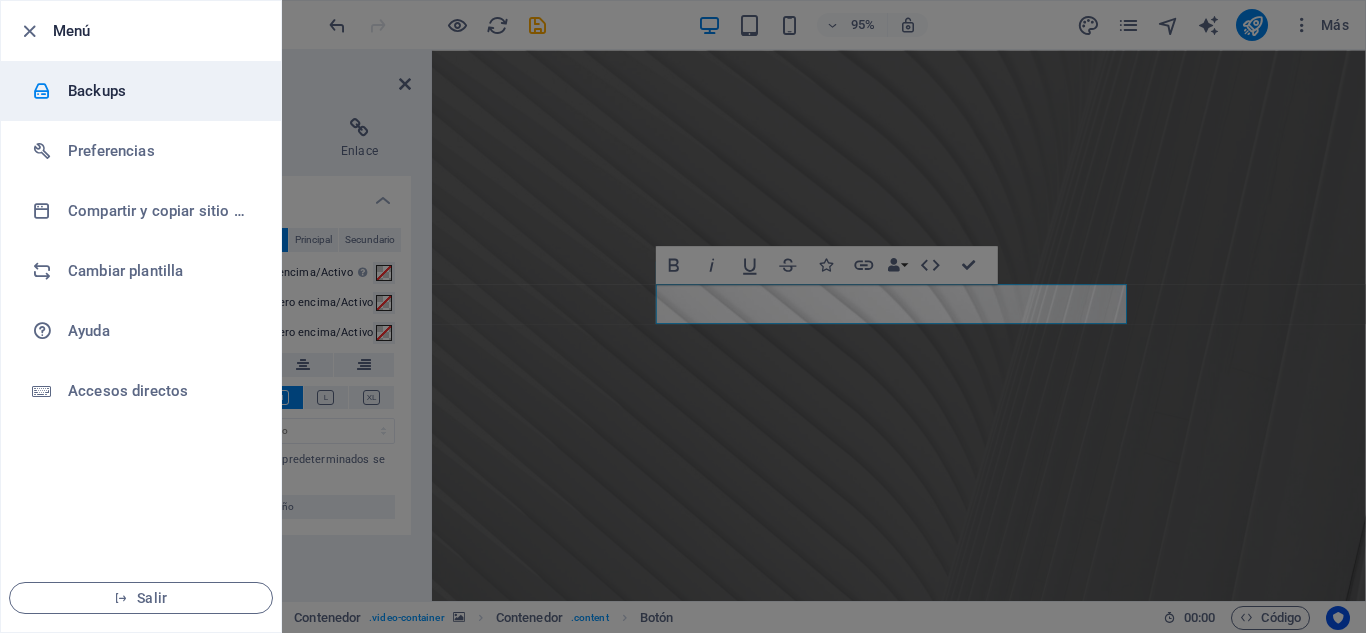 click on "Backups" at bounding box center [160, 91] 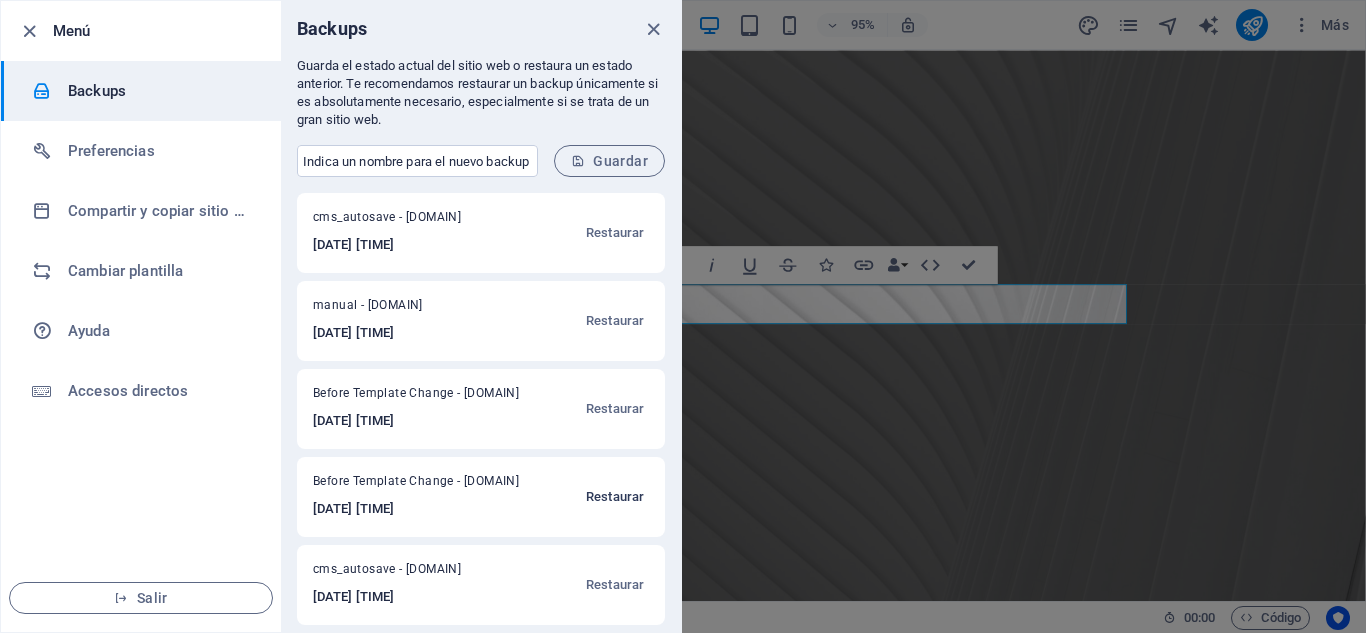 click on "Restaurar" at bounding box center [615, 497] 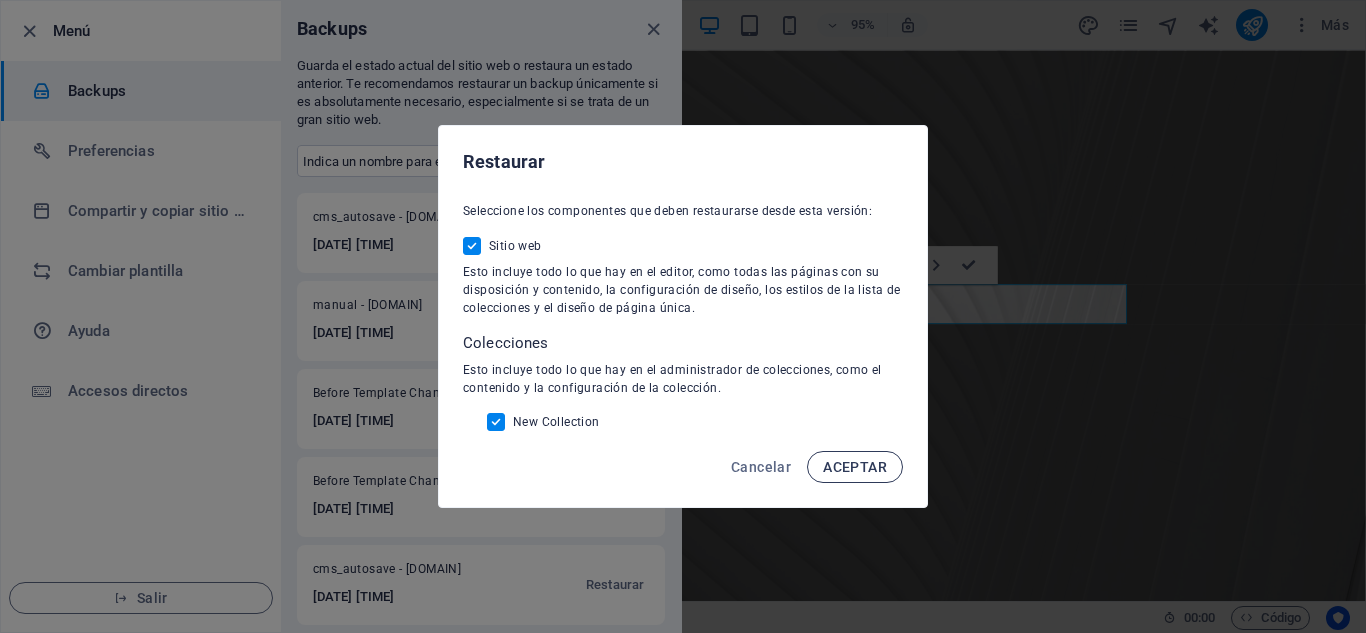 click on "ACEPTAR" at bounding box center [855, 467] 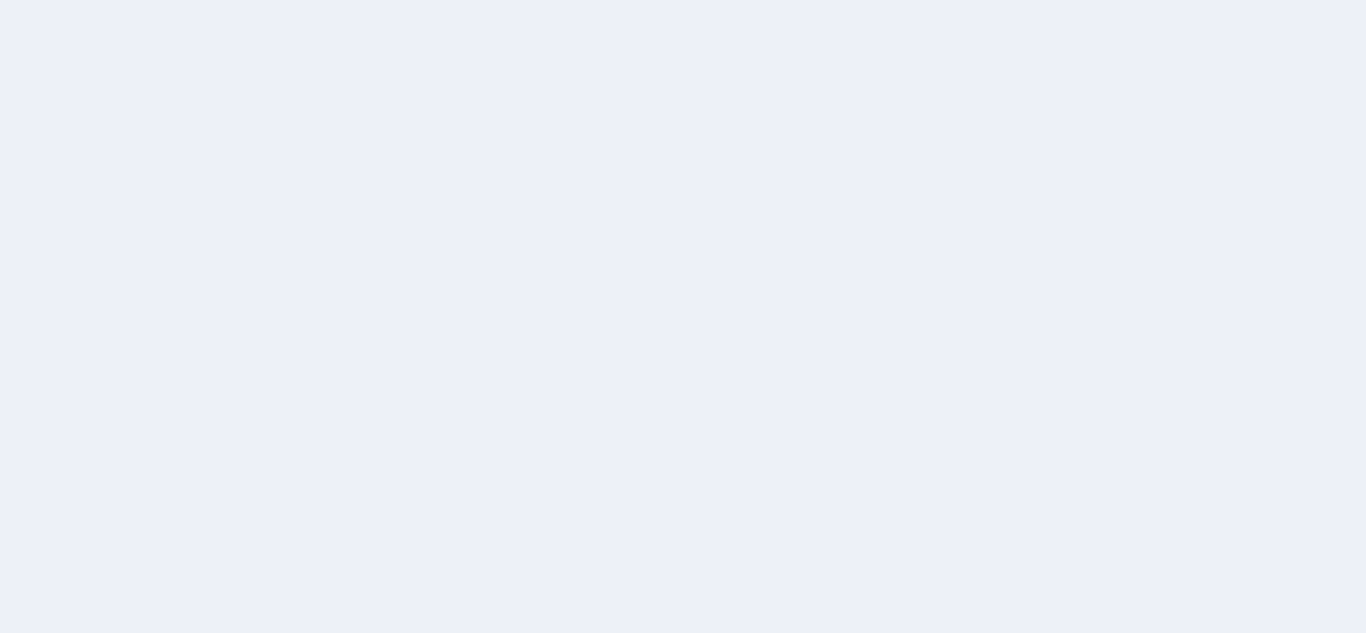 scroll, scrollTop: 0, scrollLeft: 0, axis: both 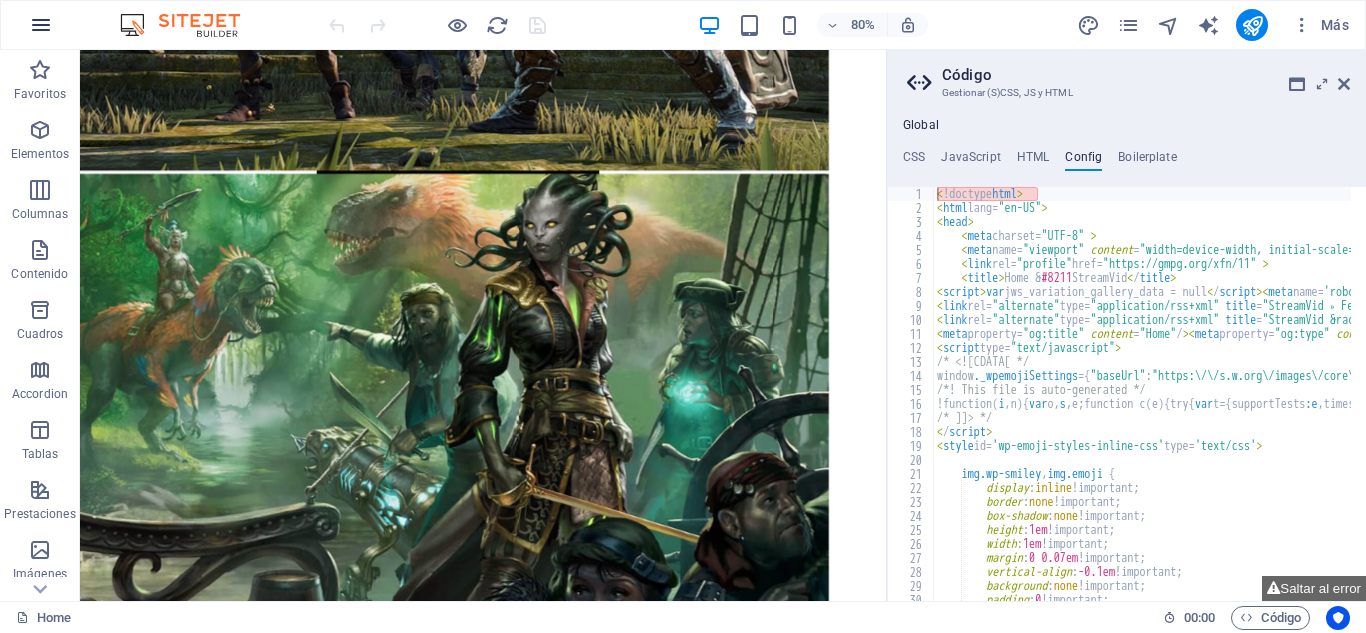 click at bounding box center (41, 25) 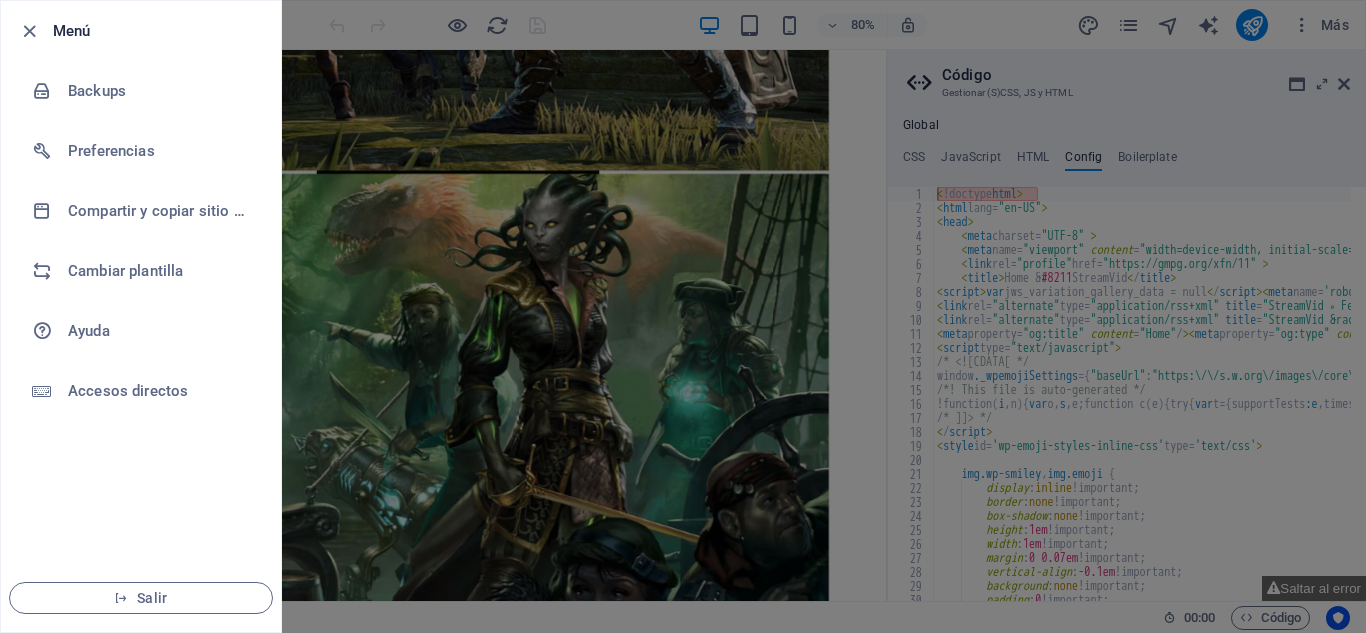 click at bounding box center (683, 316) 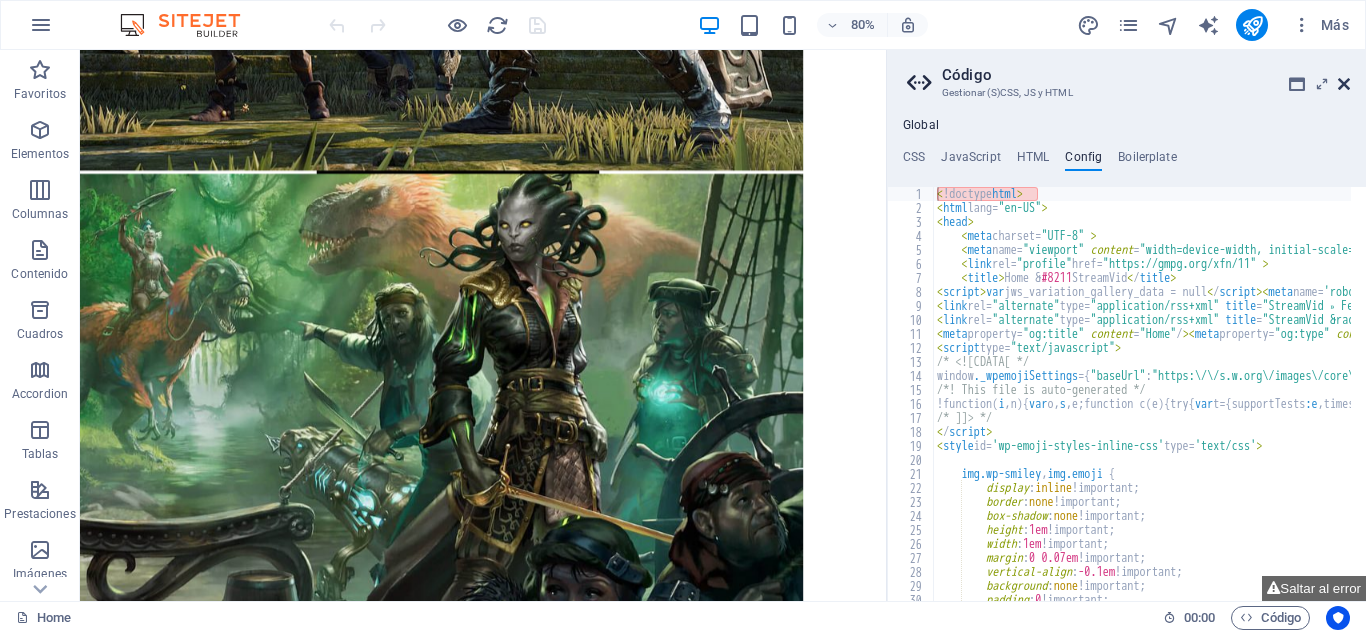 click at bounding box center [1344, 84] 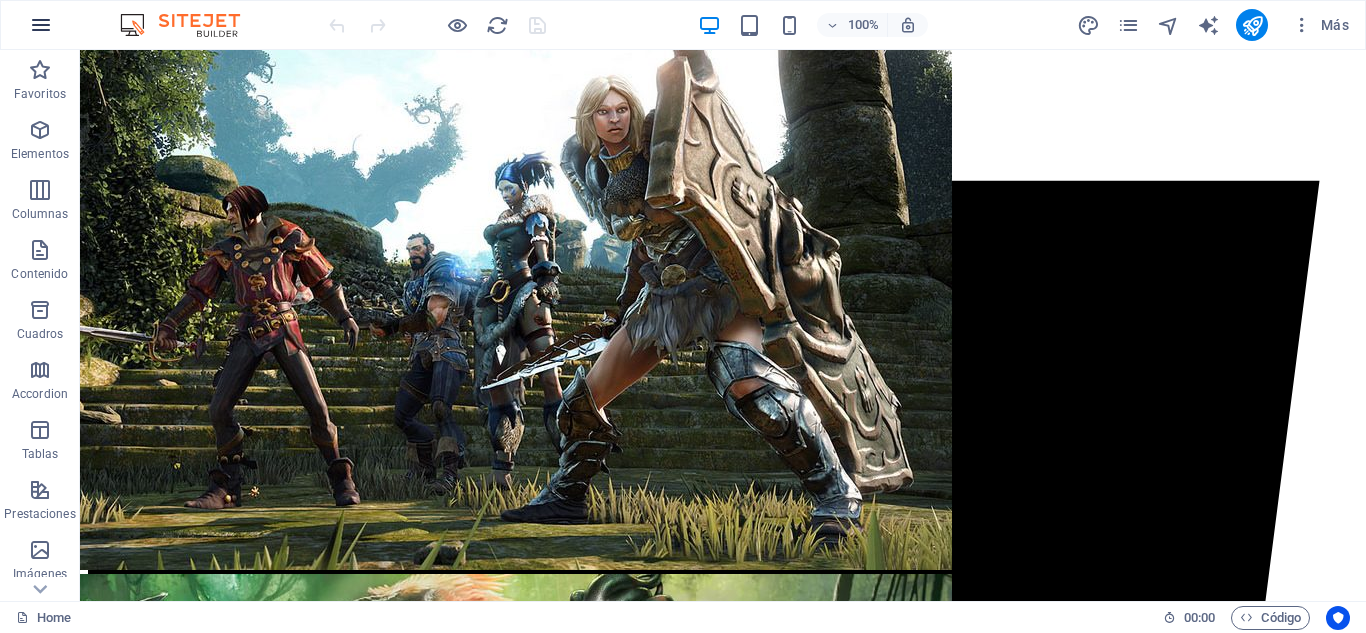 click at bounding box center (41, 25) 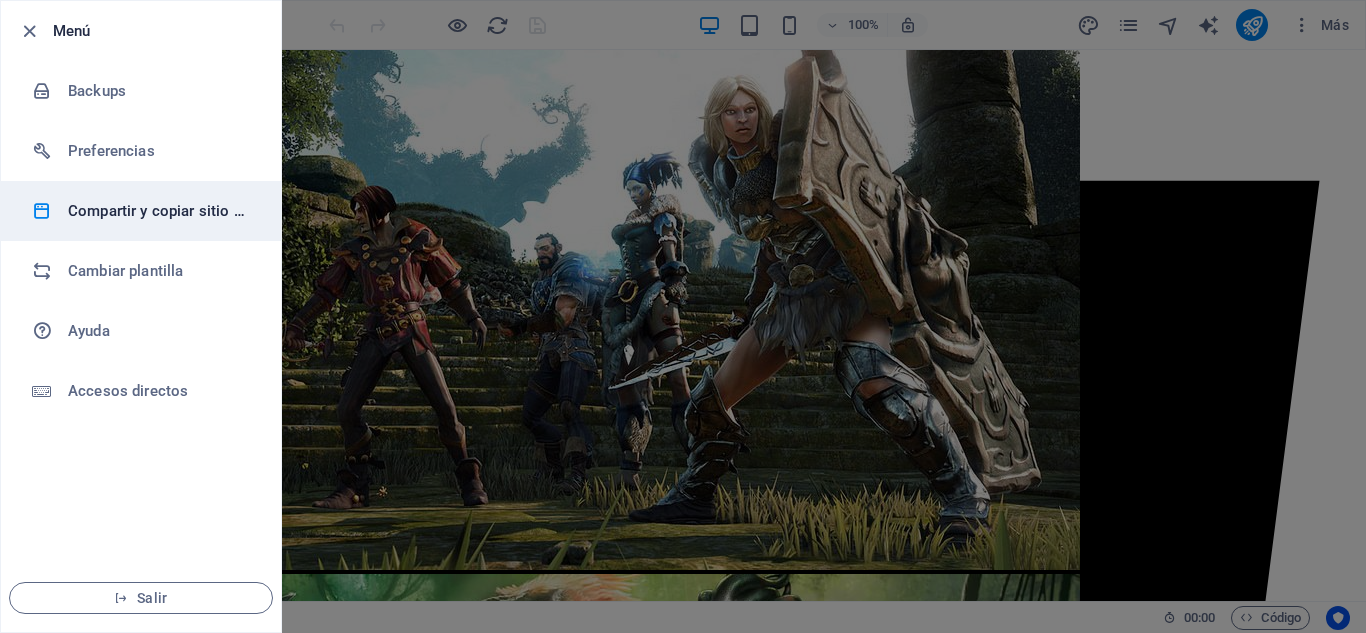 click on "Compartir y copiar sitio web" at bounding box center [160, 211] 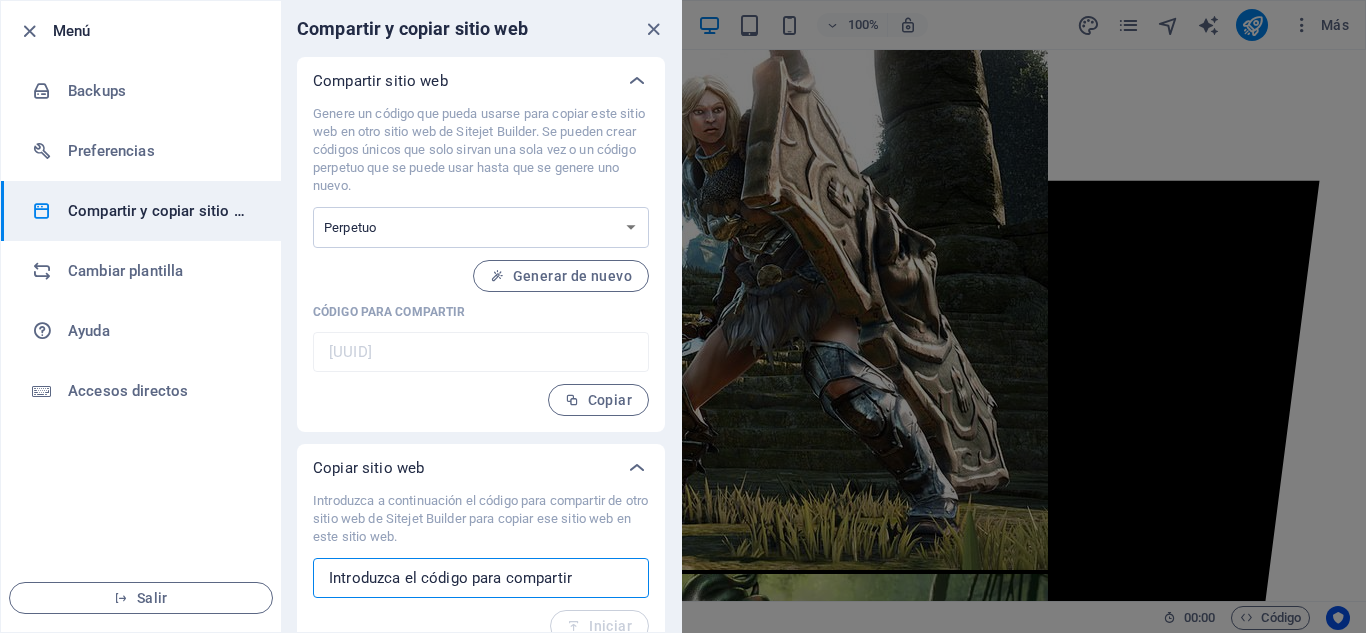 click at bounding box center [481, 578] 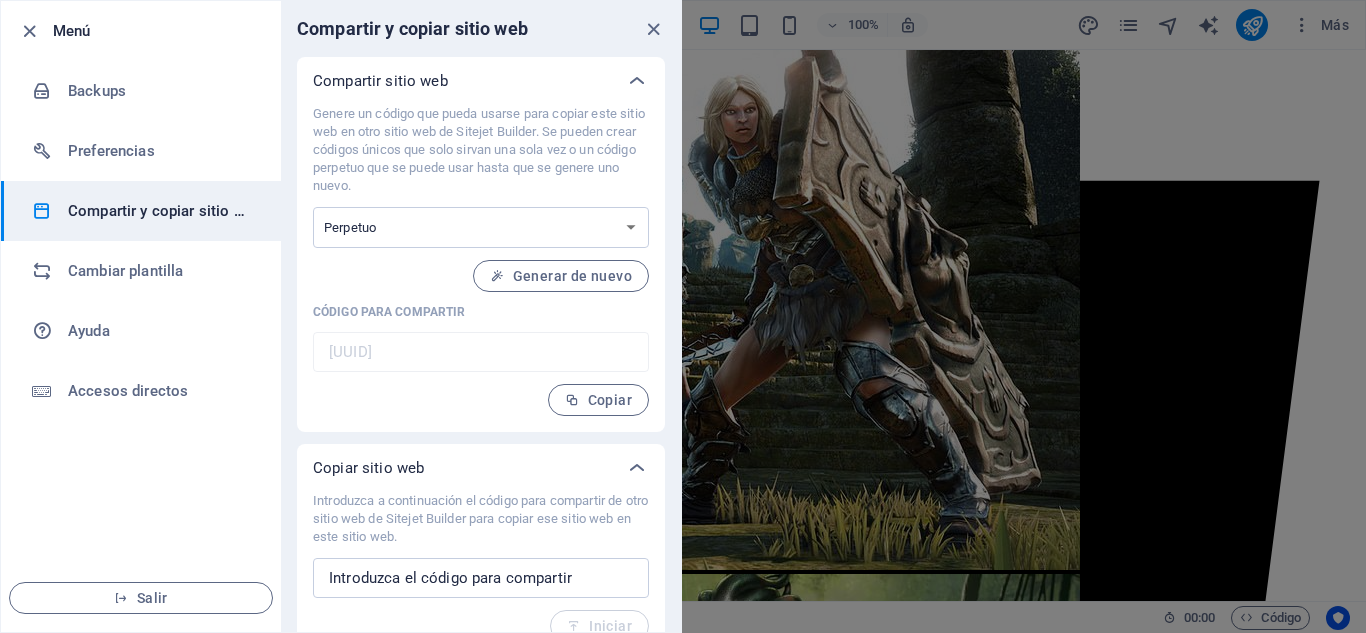 click at bounding box center [683, 316] 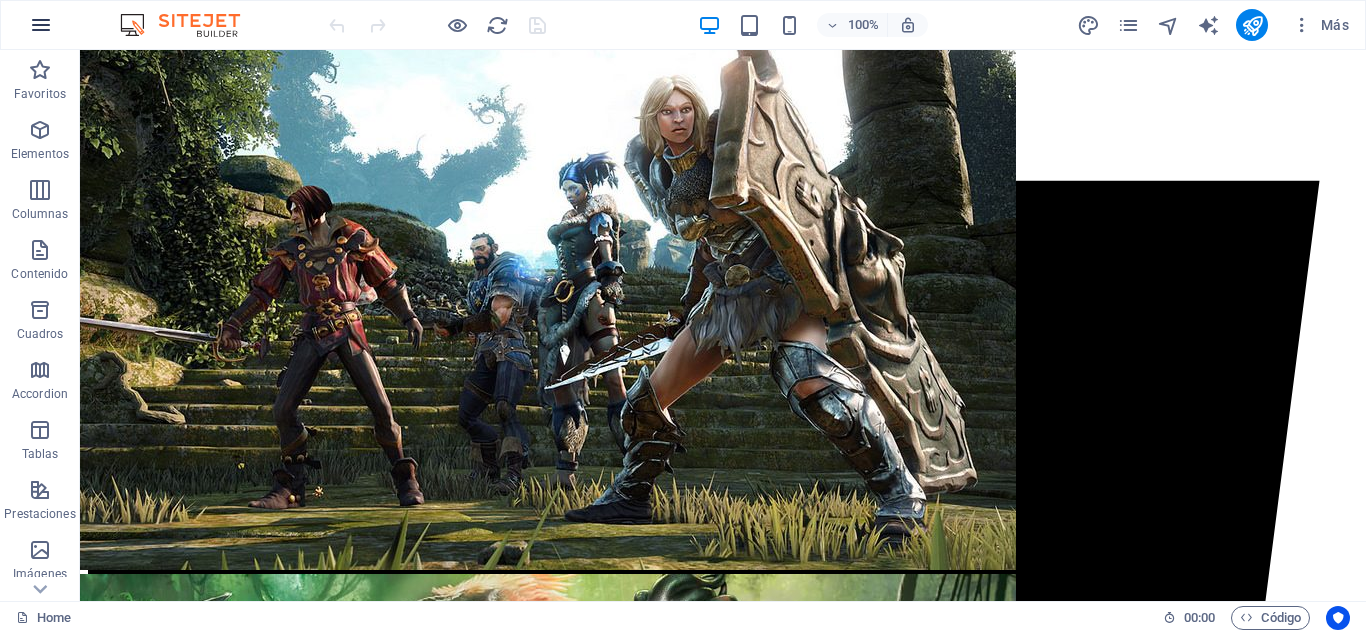 click at bounding box center [41, 25] 